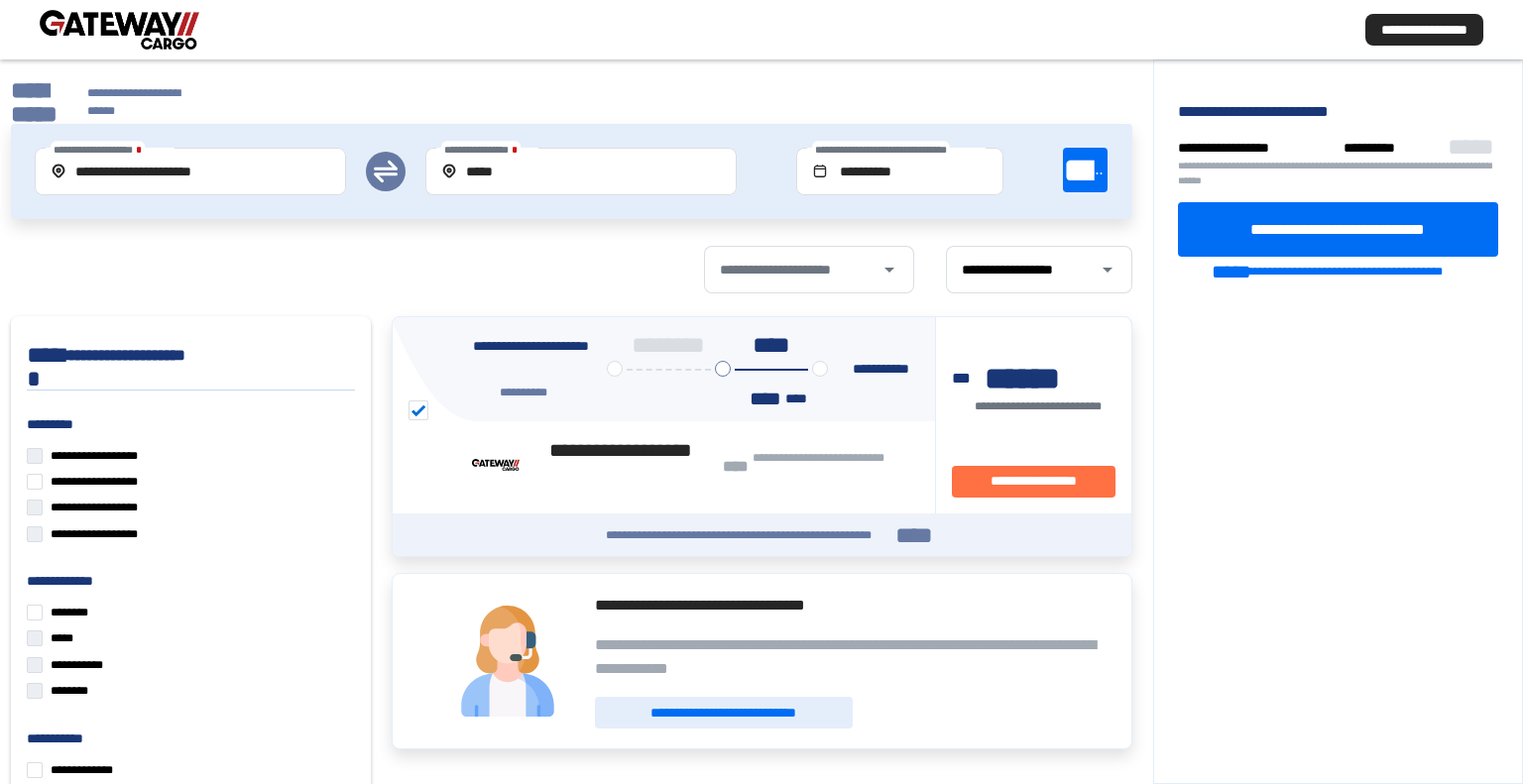scroll, scrollTop: 0, scrollLeft: 0, axis: both 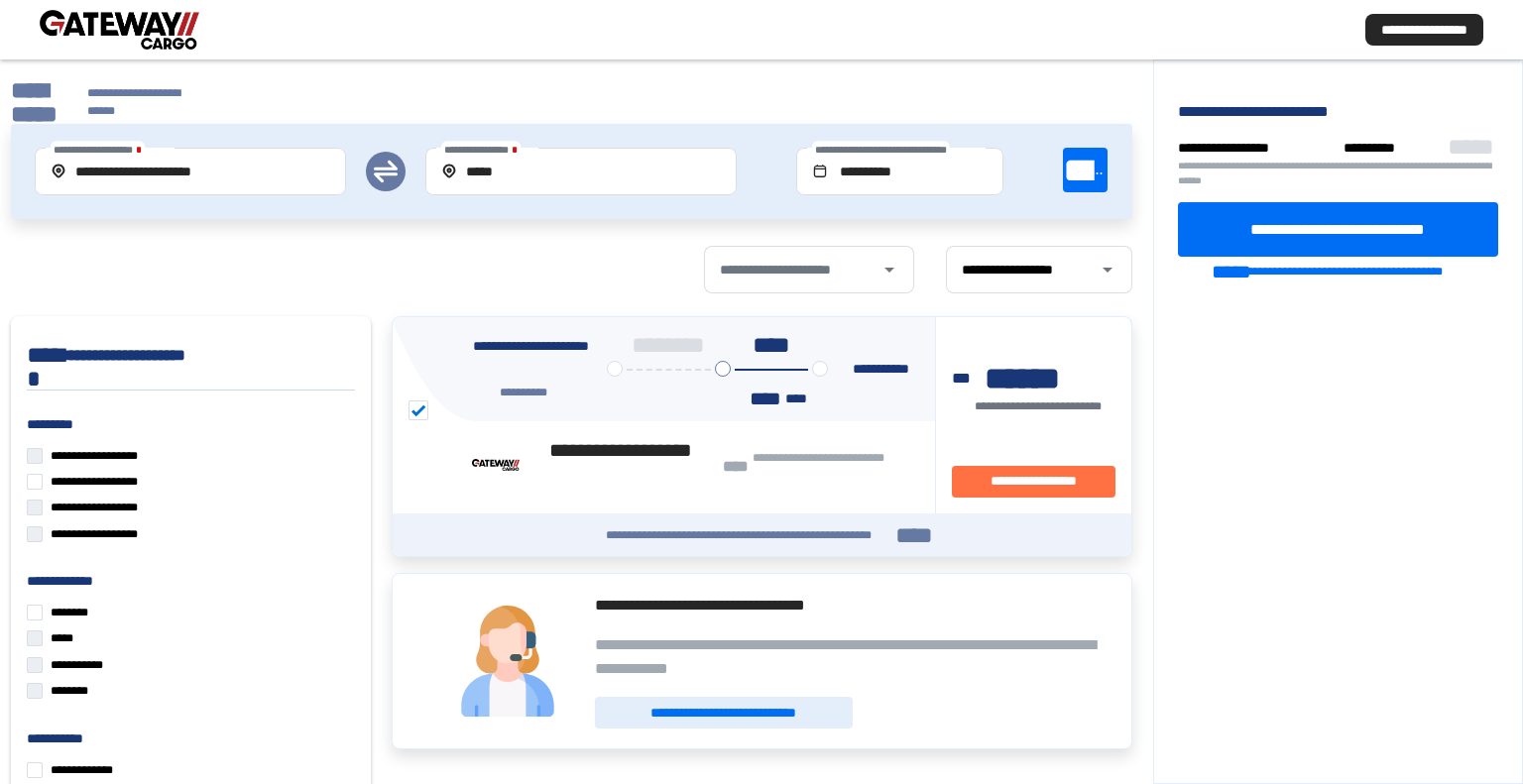 click on "**********" at bounding box center (98, 102) 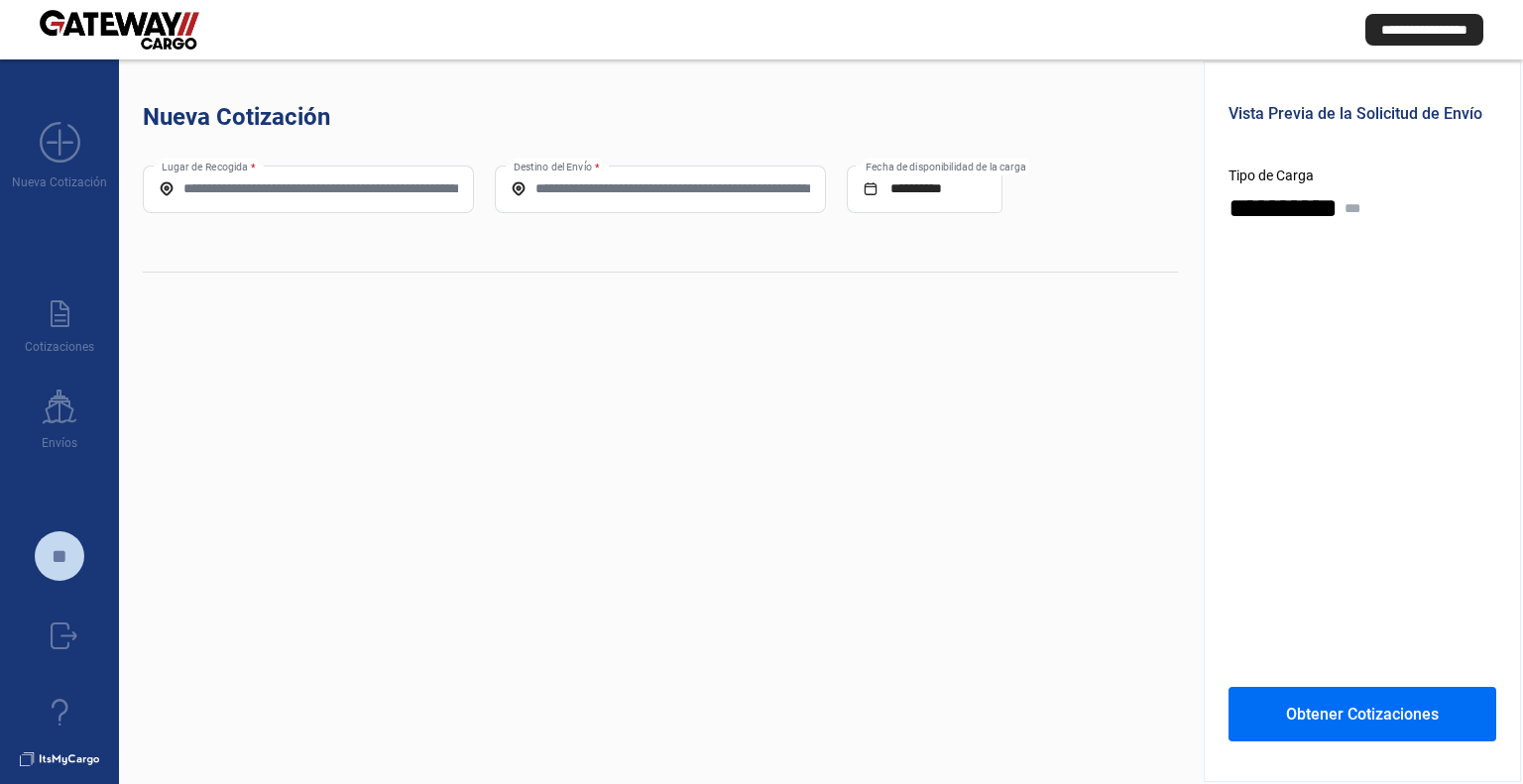 click on "Lugar de Recogida *" at bounding box center [308, 189] 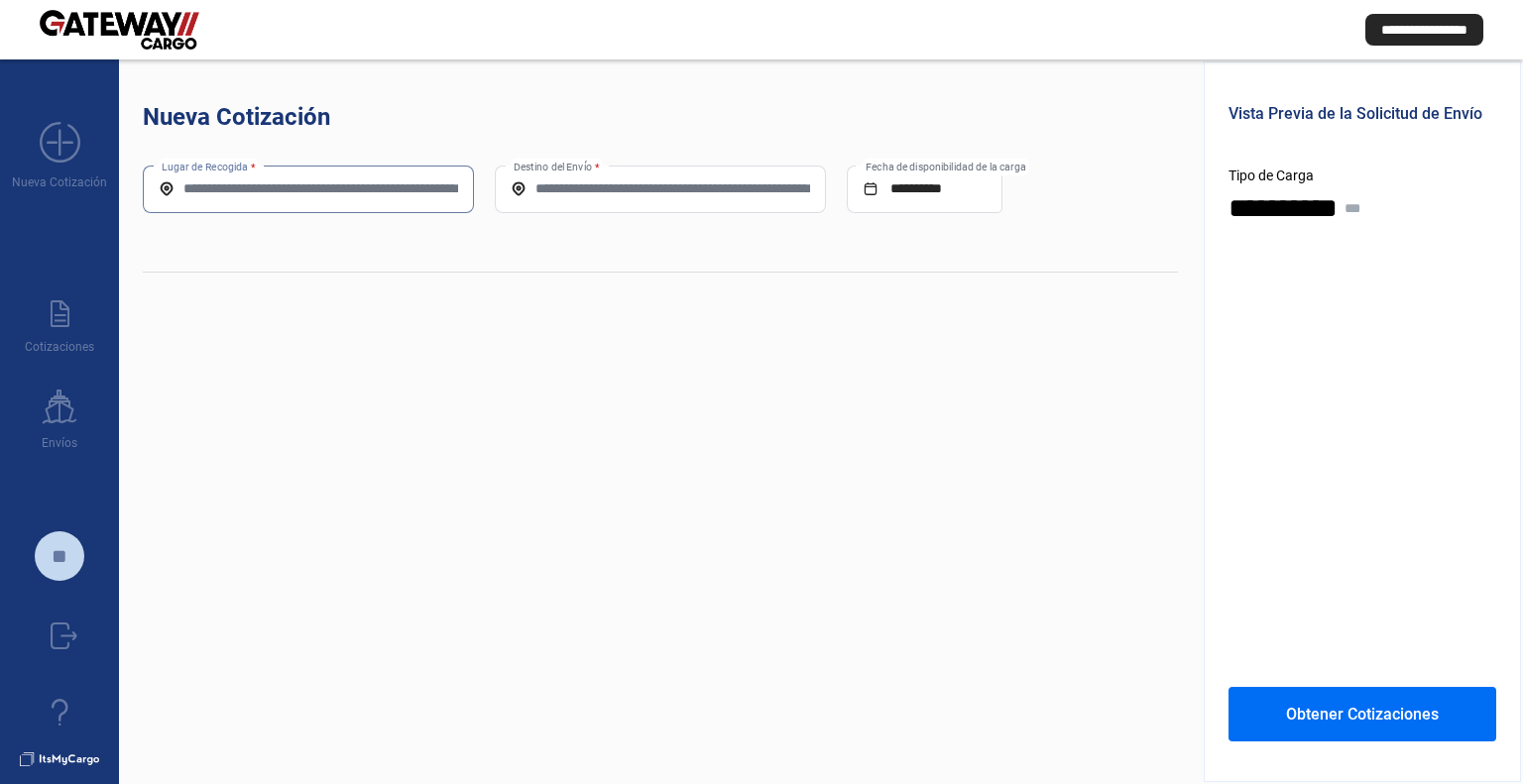 click on "Lugar de Recogida *" at bounding box center [308, 188] 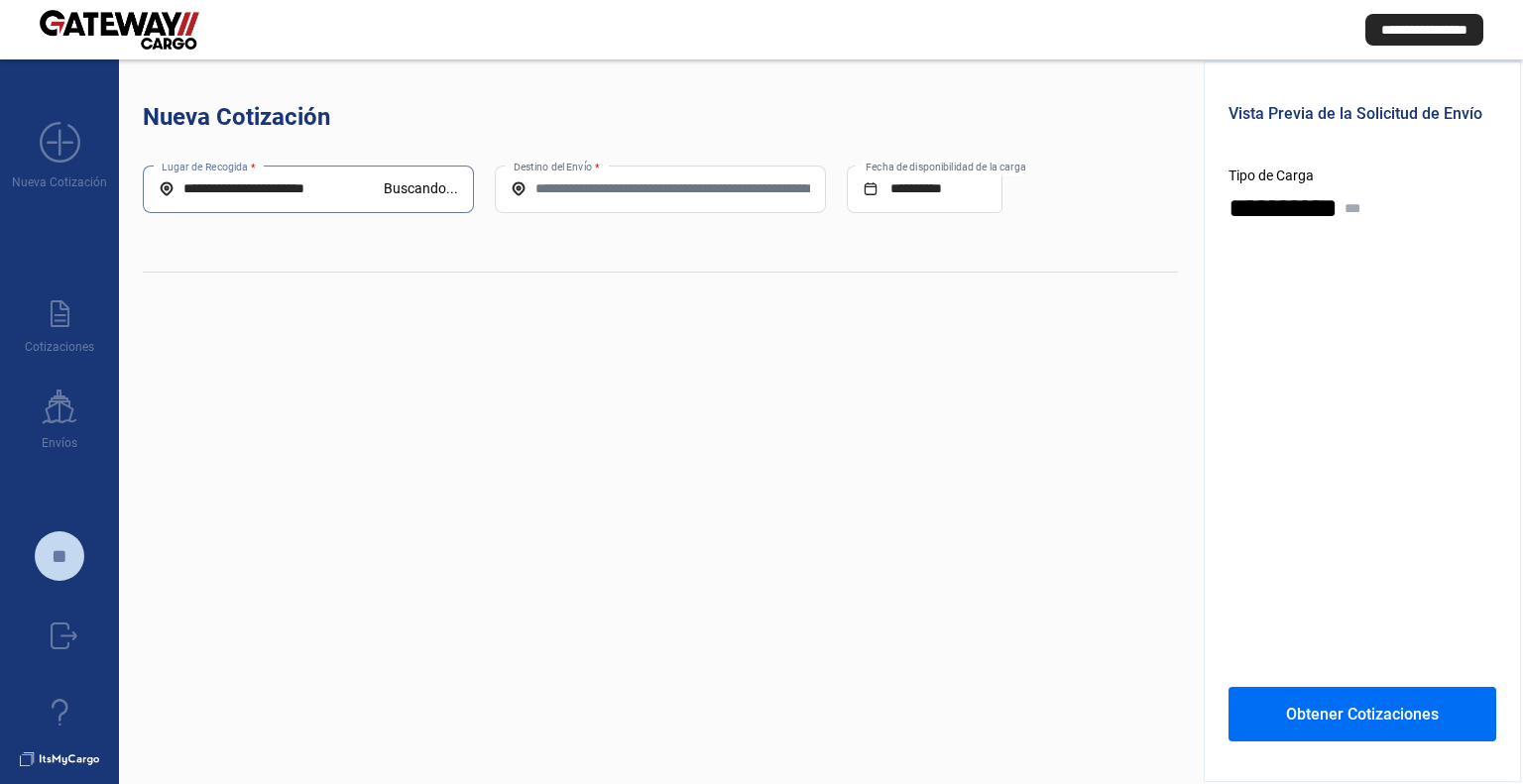 type on "**********" 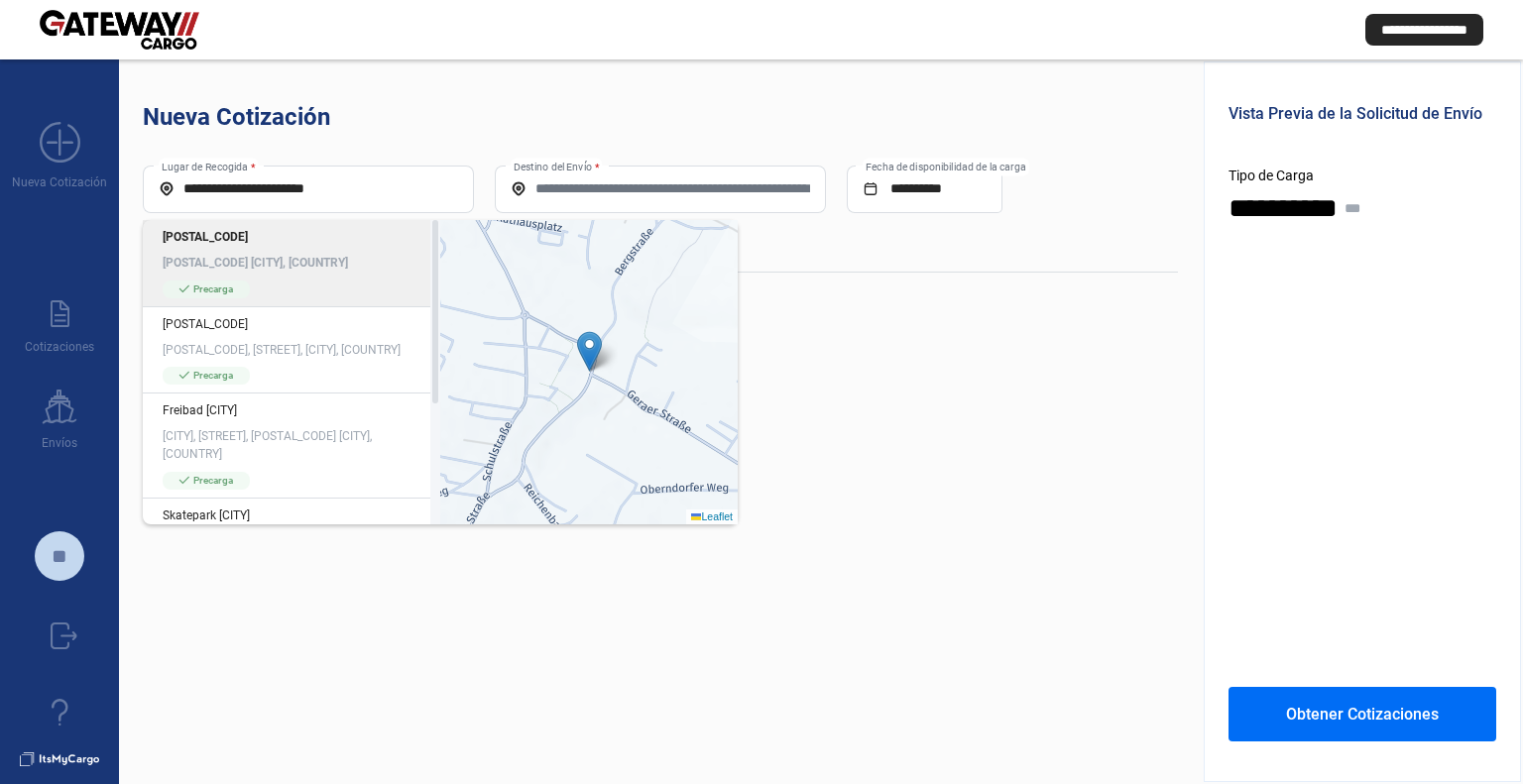 click on "[POSTAL_CODE] [CITY], [COUNTRY]" at bounding box center (292, 263) 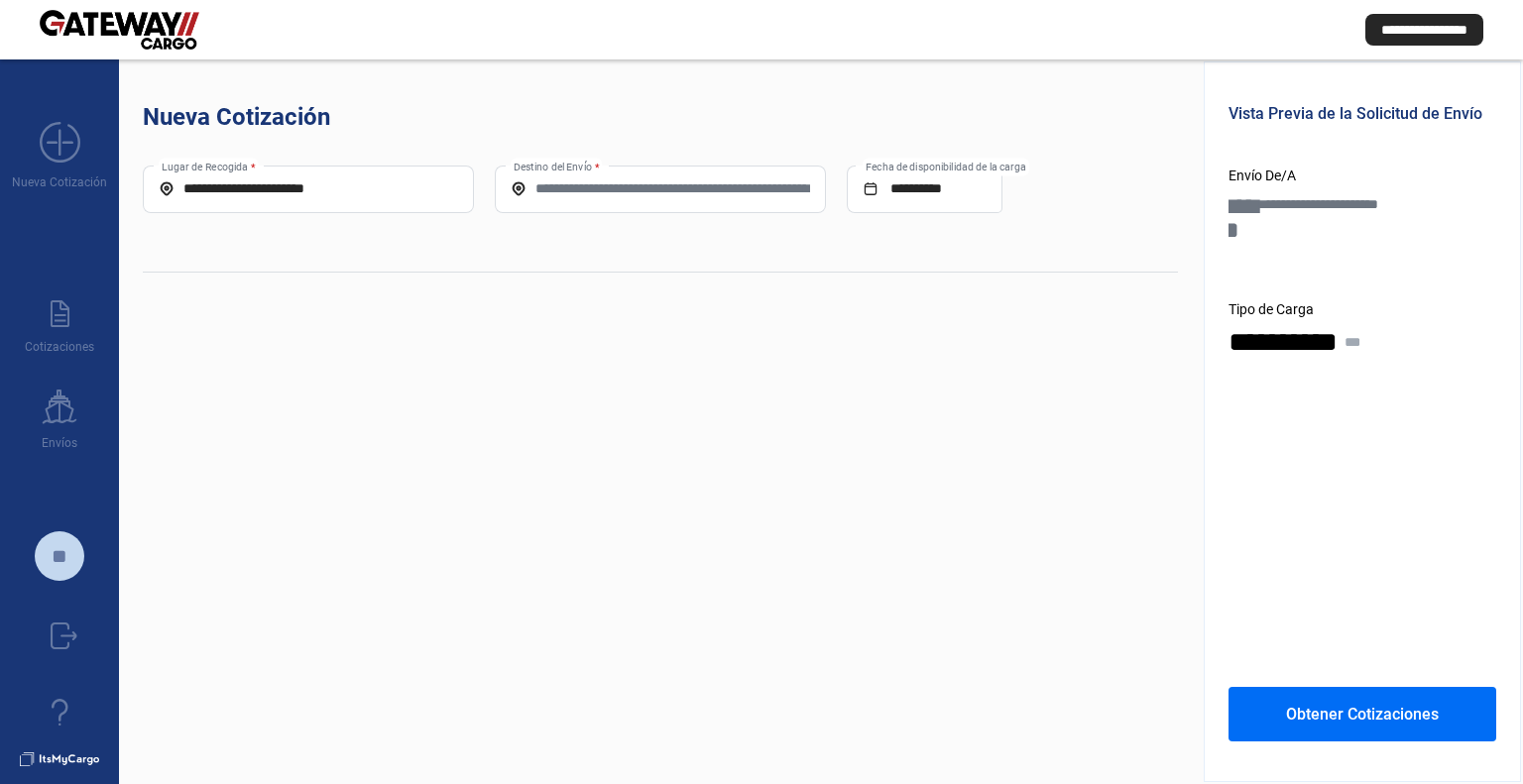 click on "Destino del Envío *" at bounding box center [660, 188] 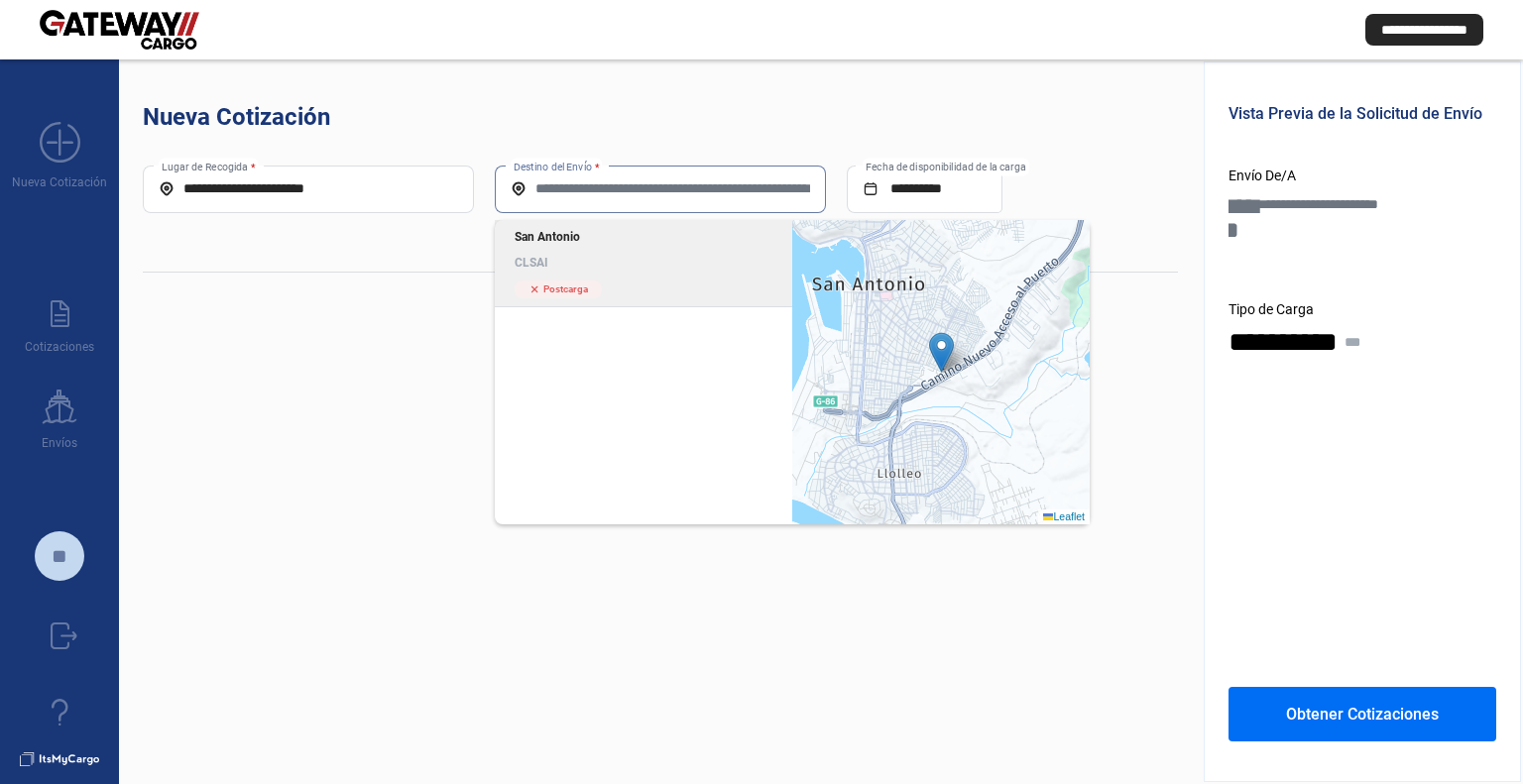 click on "San Antonio" at bounding box center [644, 237] 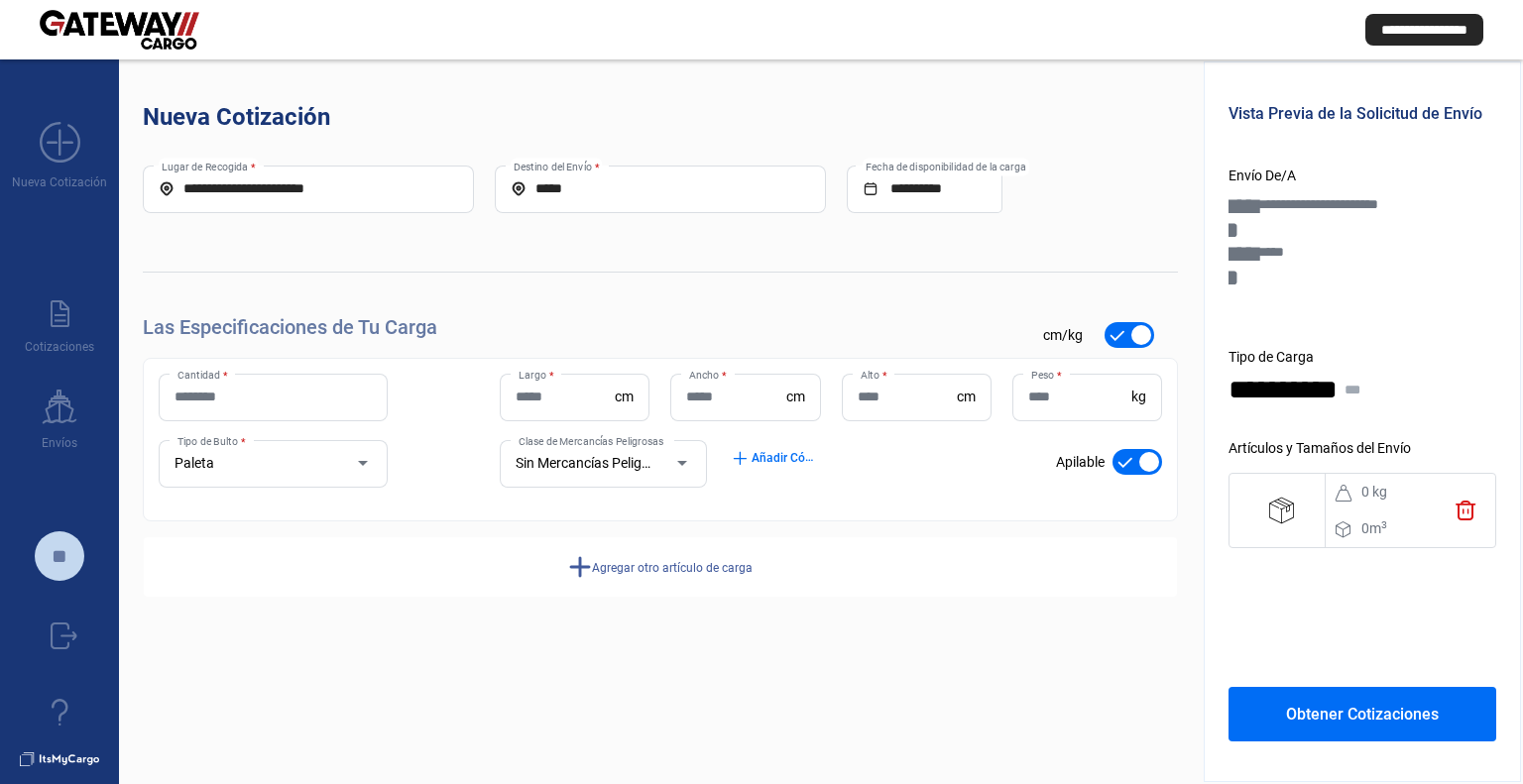 click on "Cantidad *" at bounding box center [273, 396] 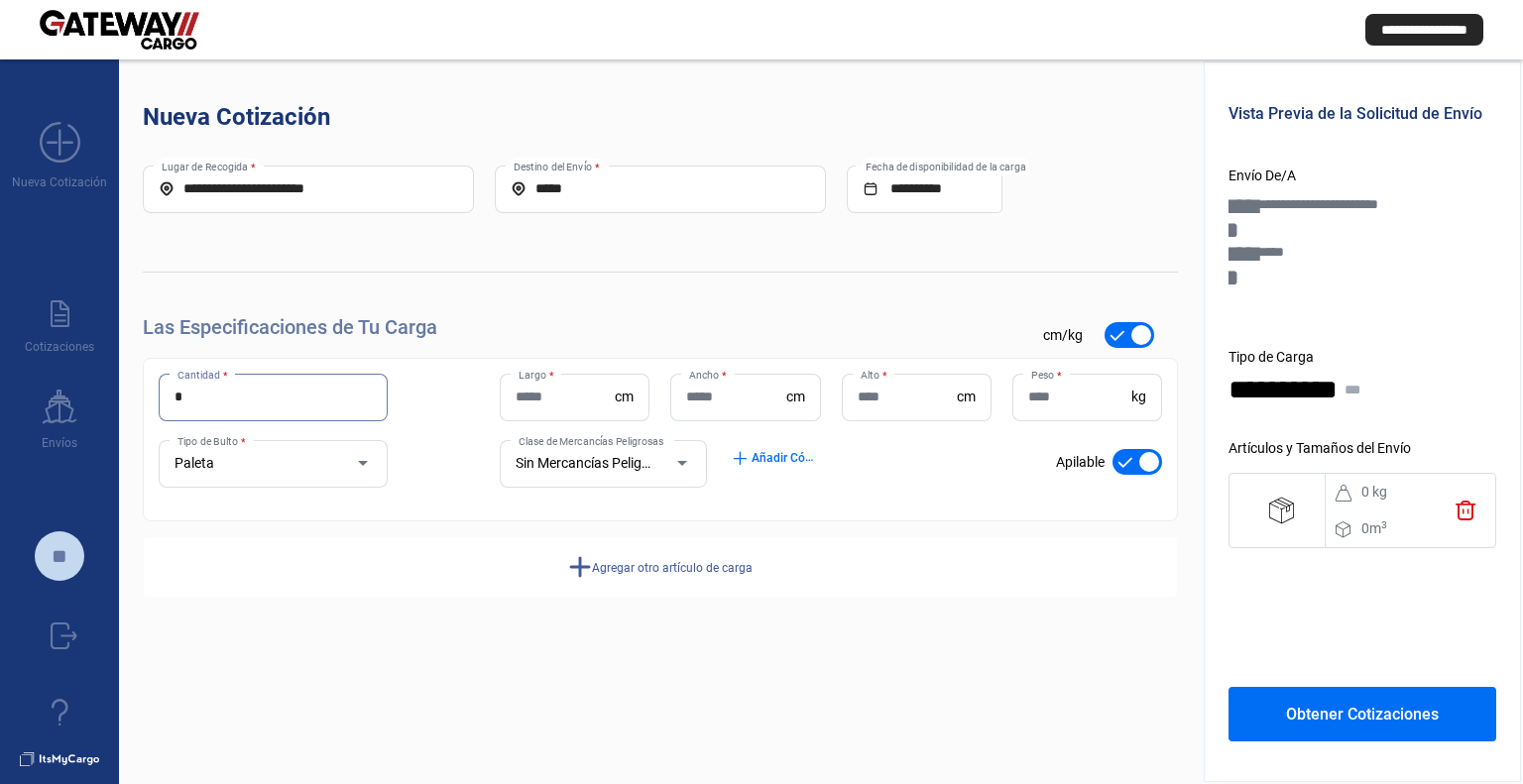 type on "*" 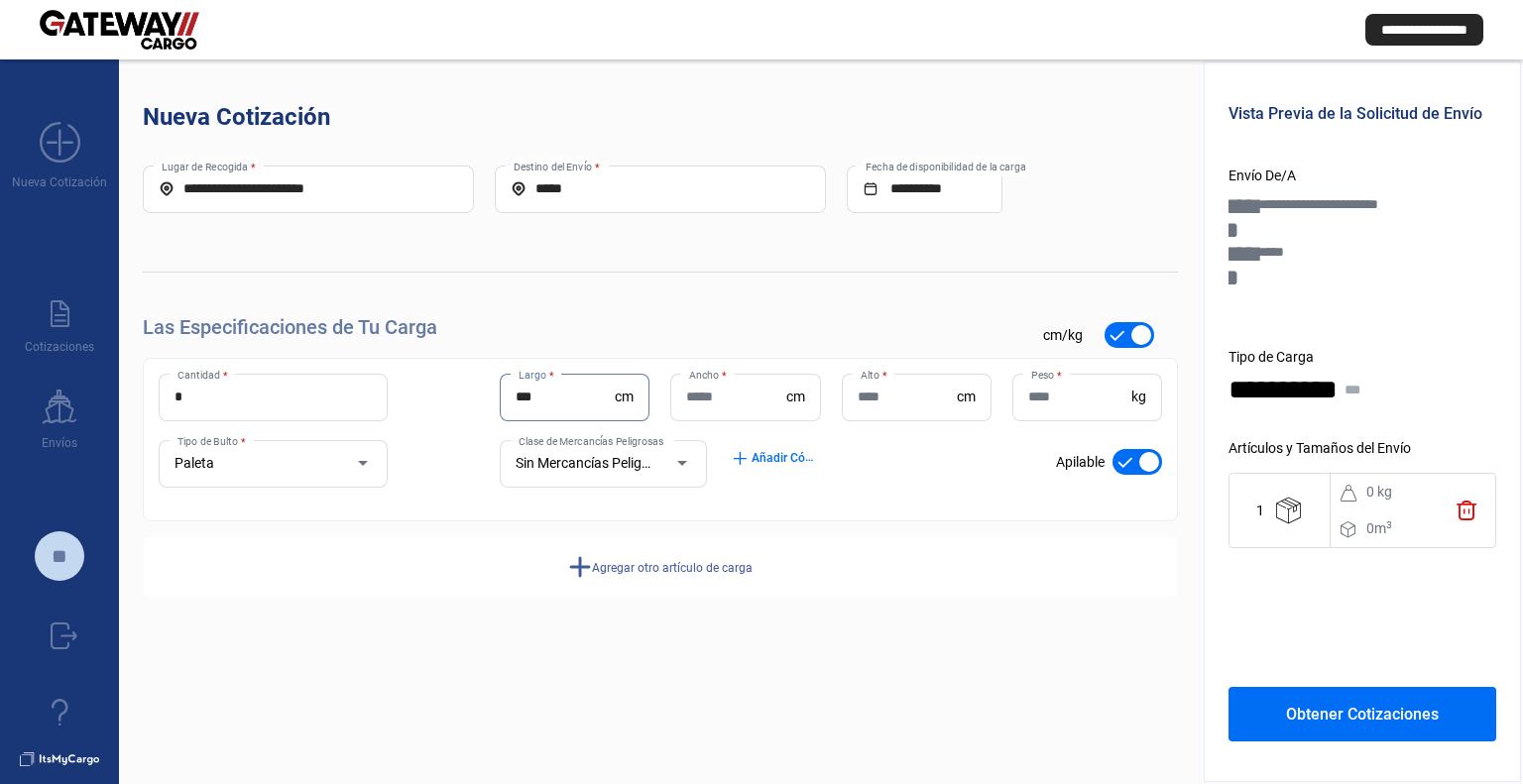 type on "***" 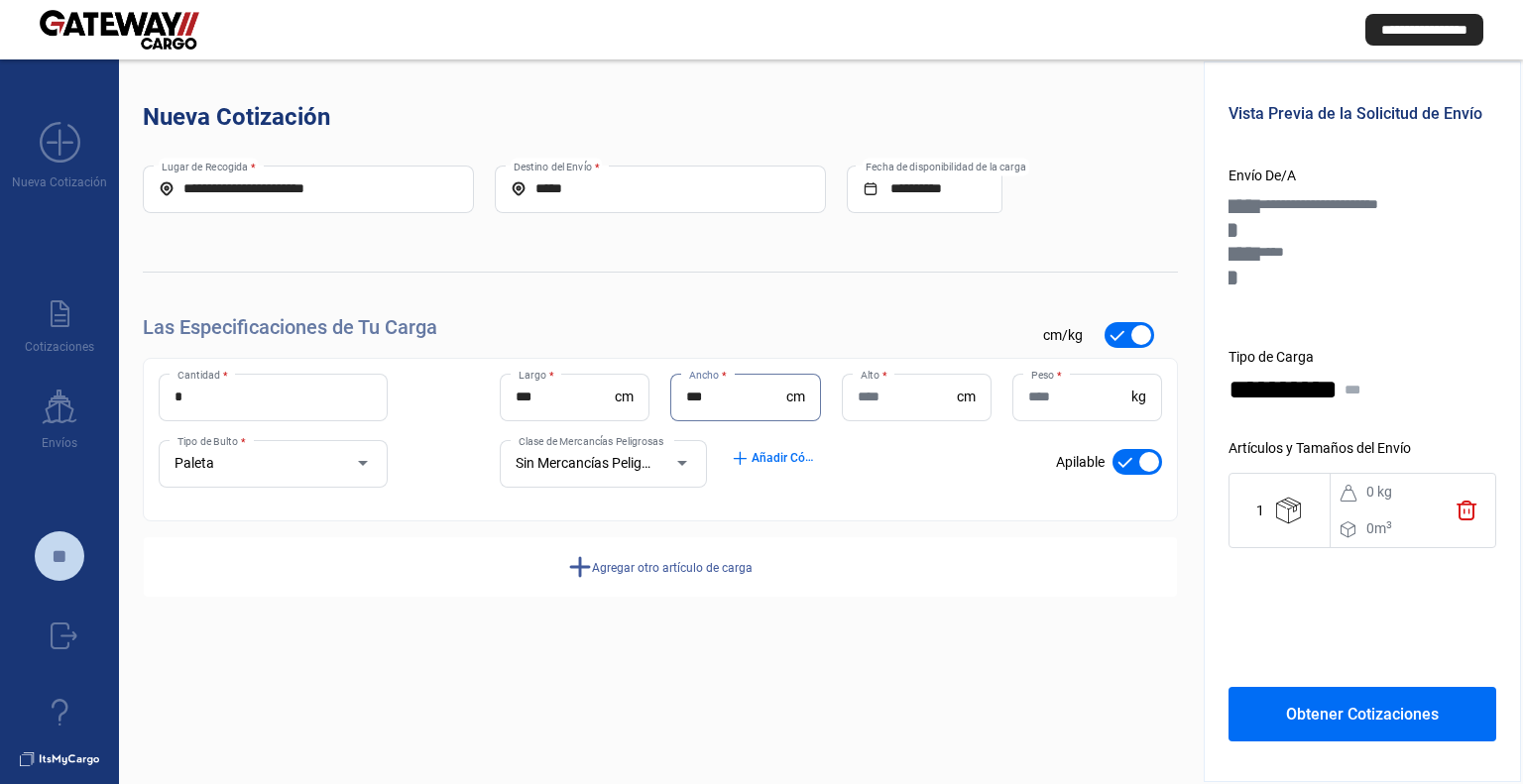 type on "***" 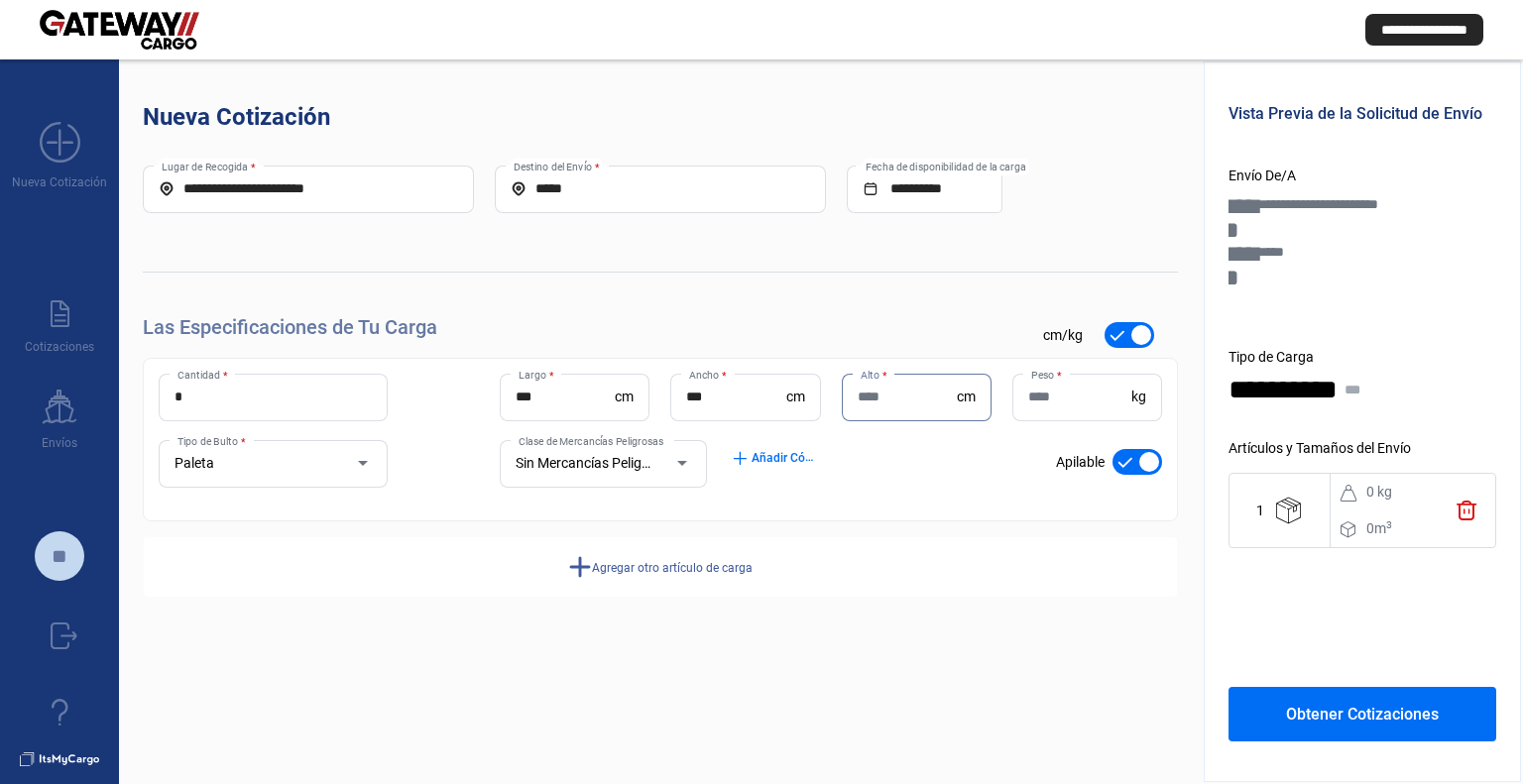 click on "Alto  *" at bounding box center (907, 396) 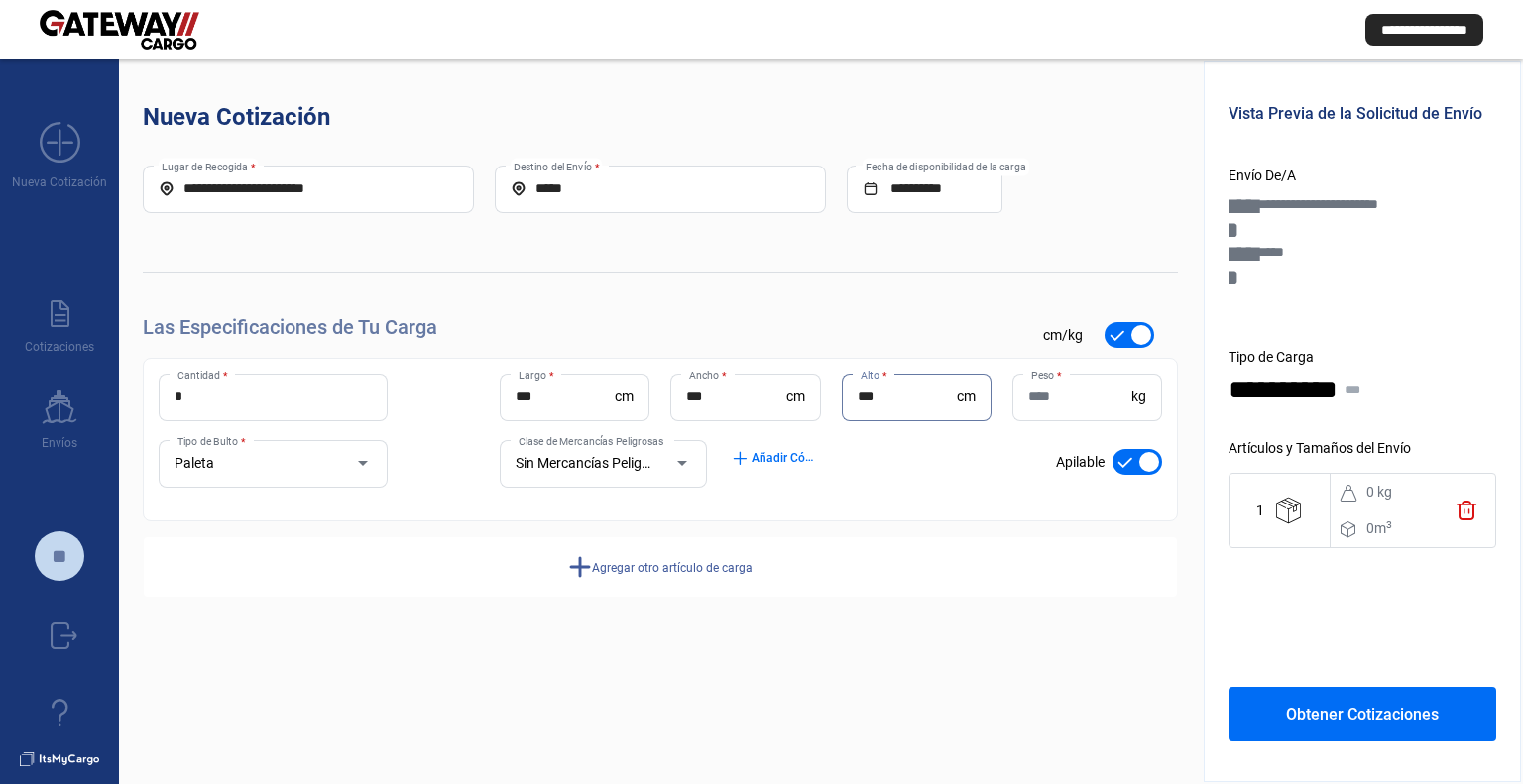 type on "***" 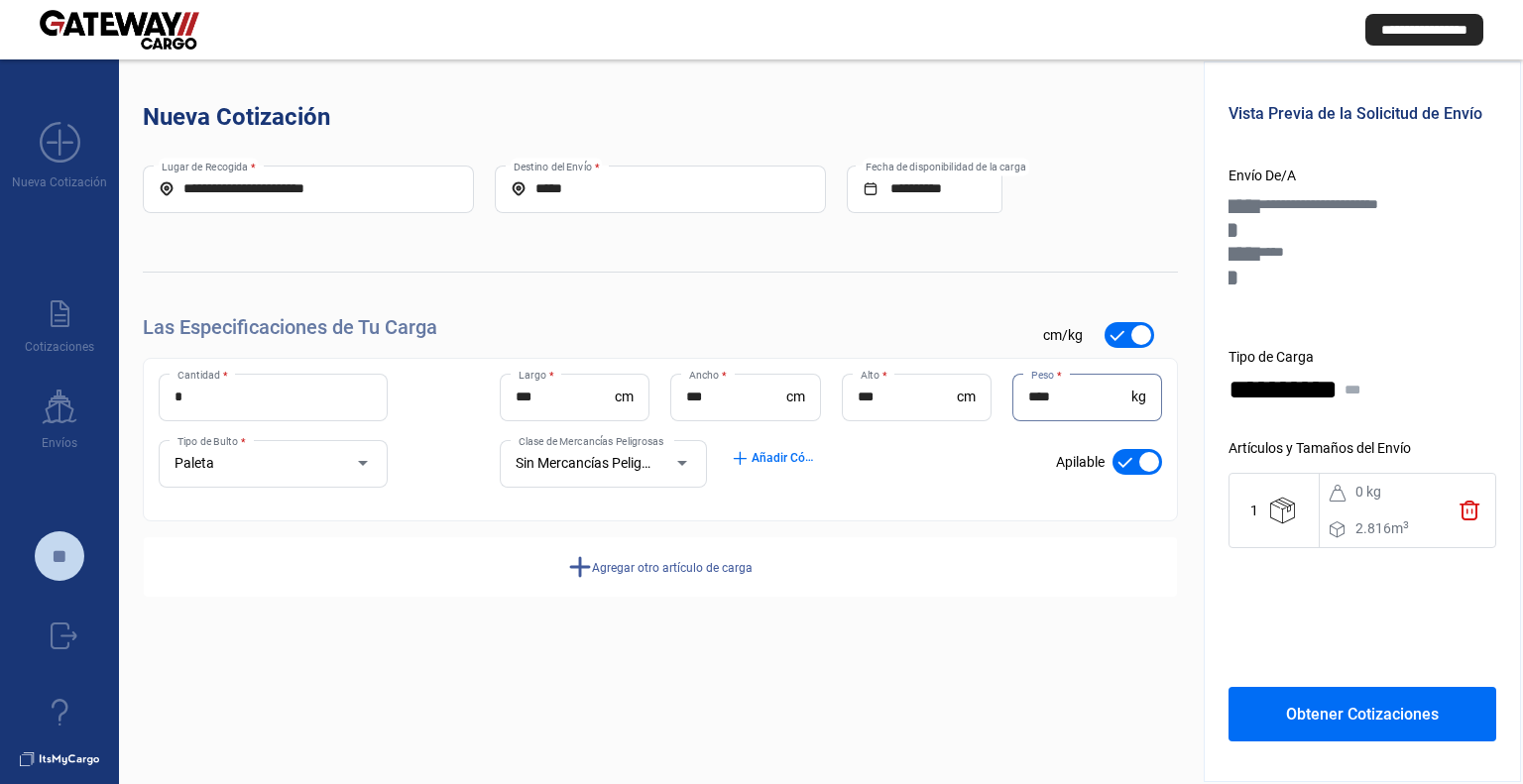 type on "****" 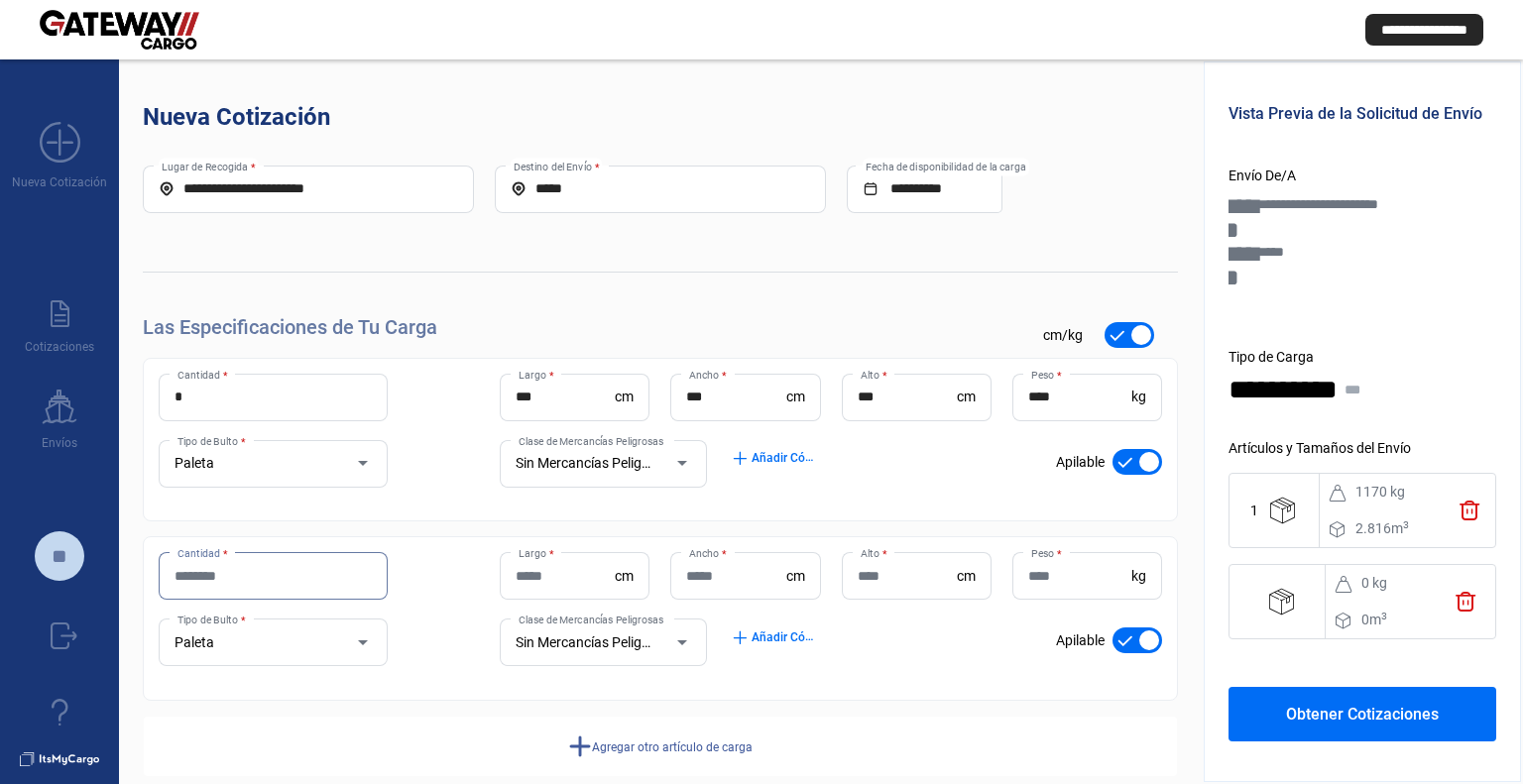 click on "Cantidad *" at bounding box center (273, 576) 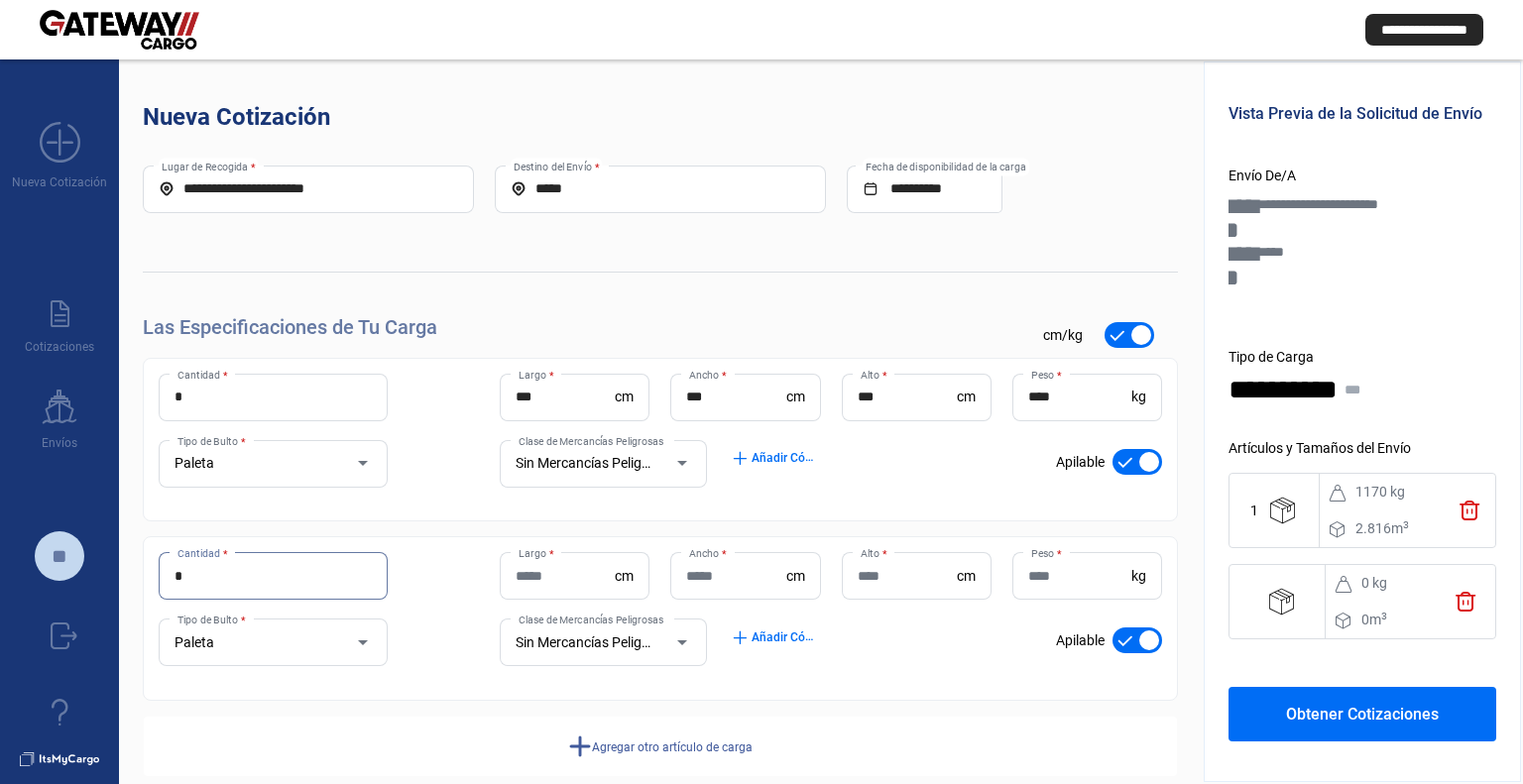 drag, startPoint x: 115, startPoint y: 574, endPoint x: 96, endPoint y: 572, distance: 19.104973 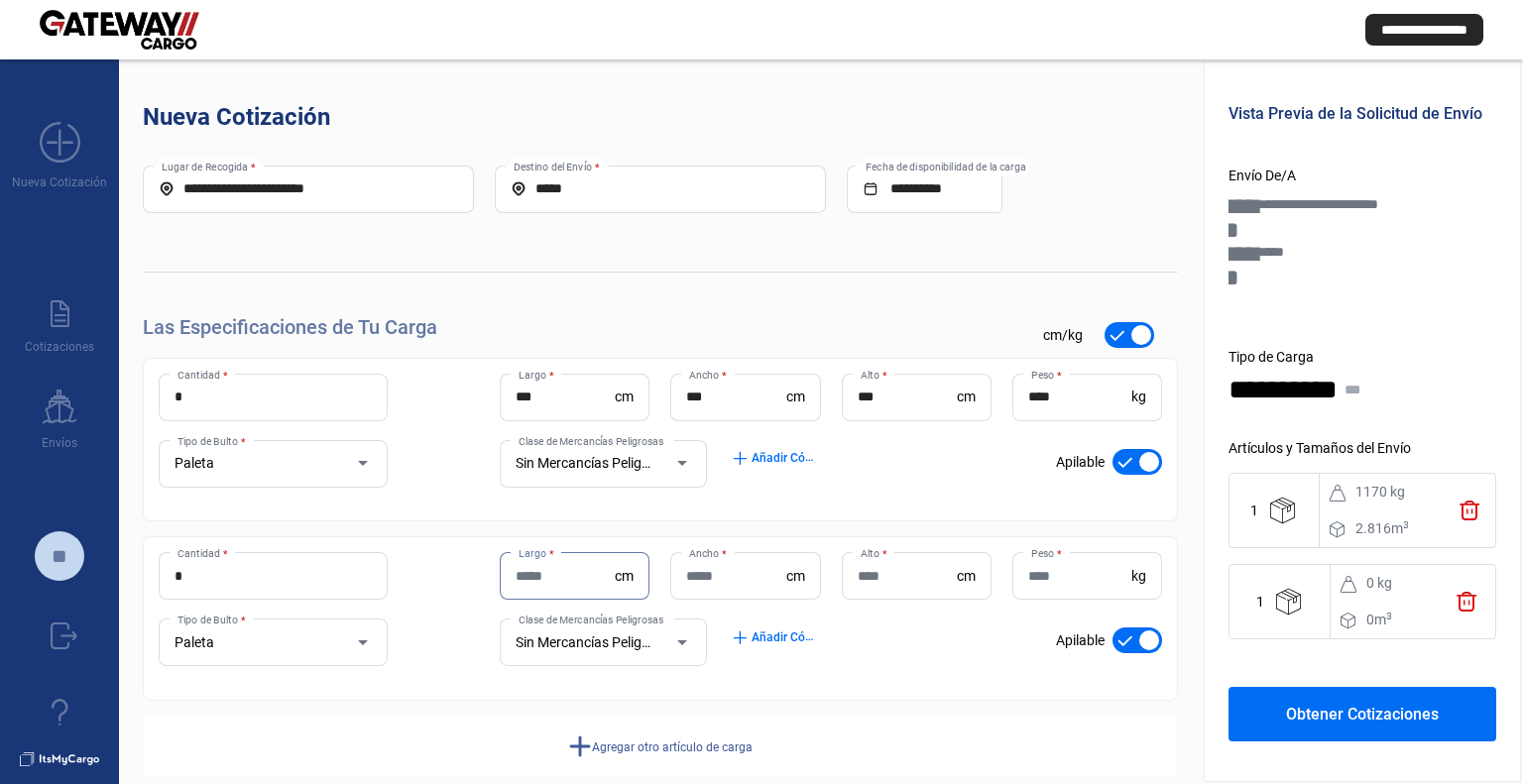 click on "Largo  *" at bounding box center [565, 576] 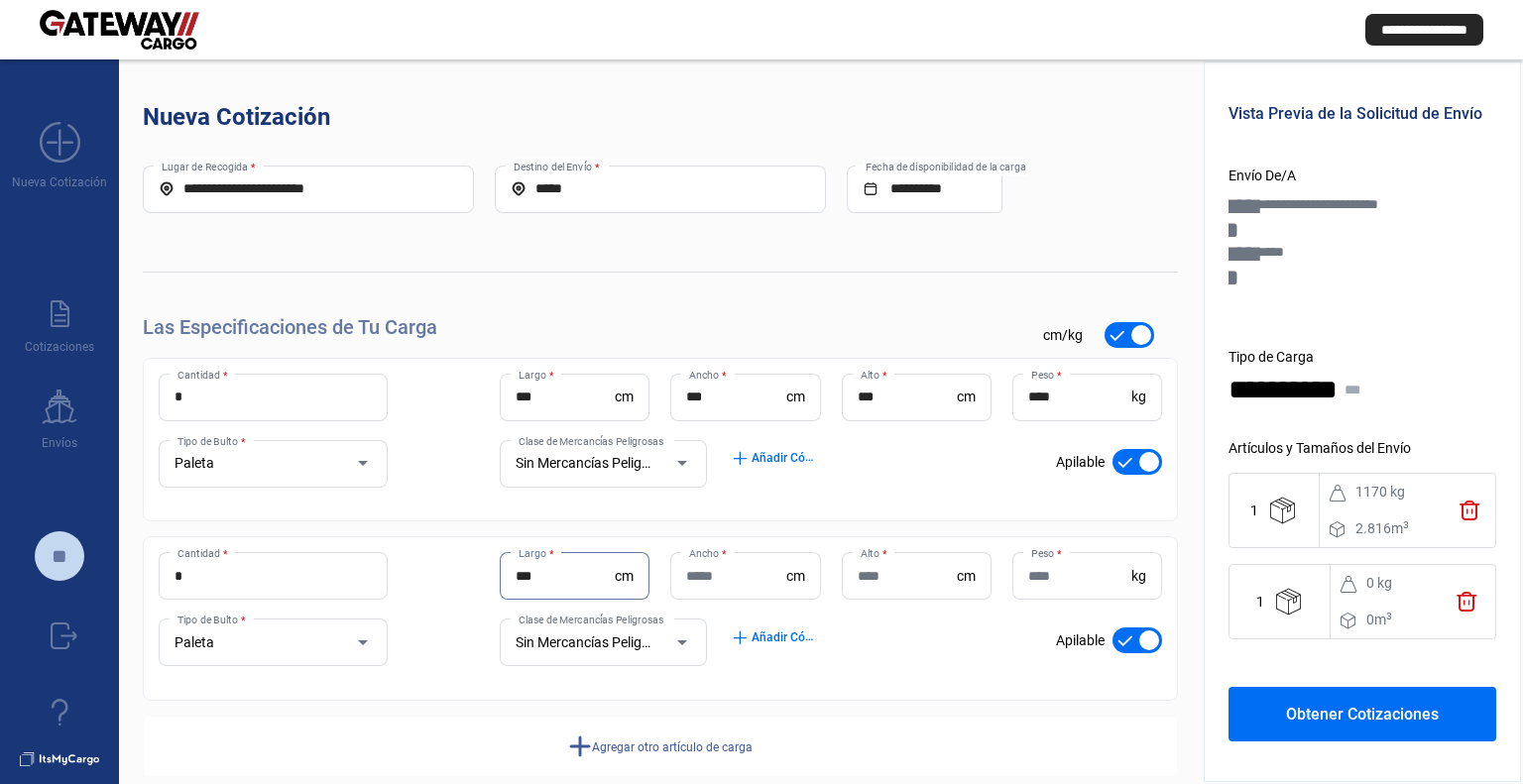 type on "***" 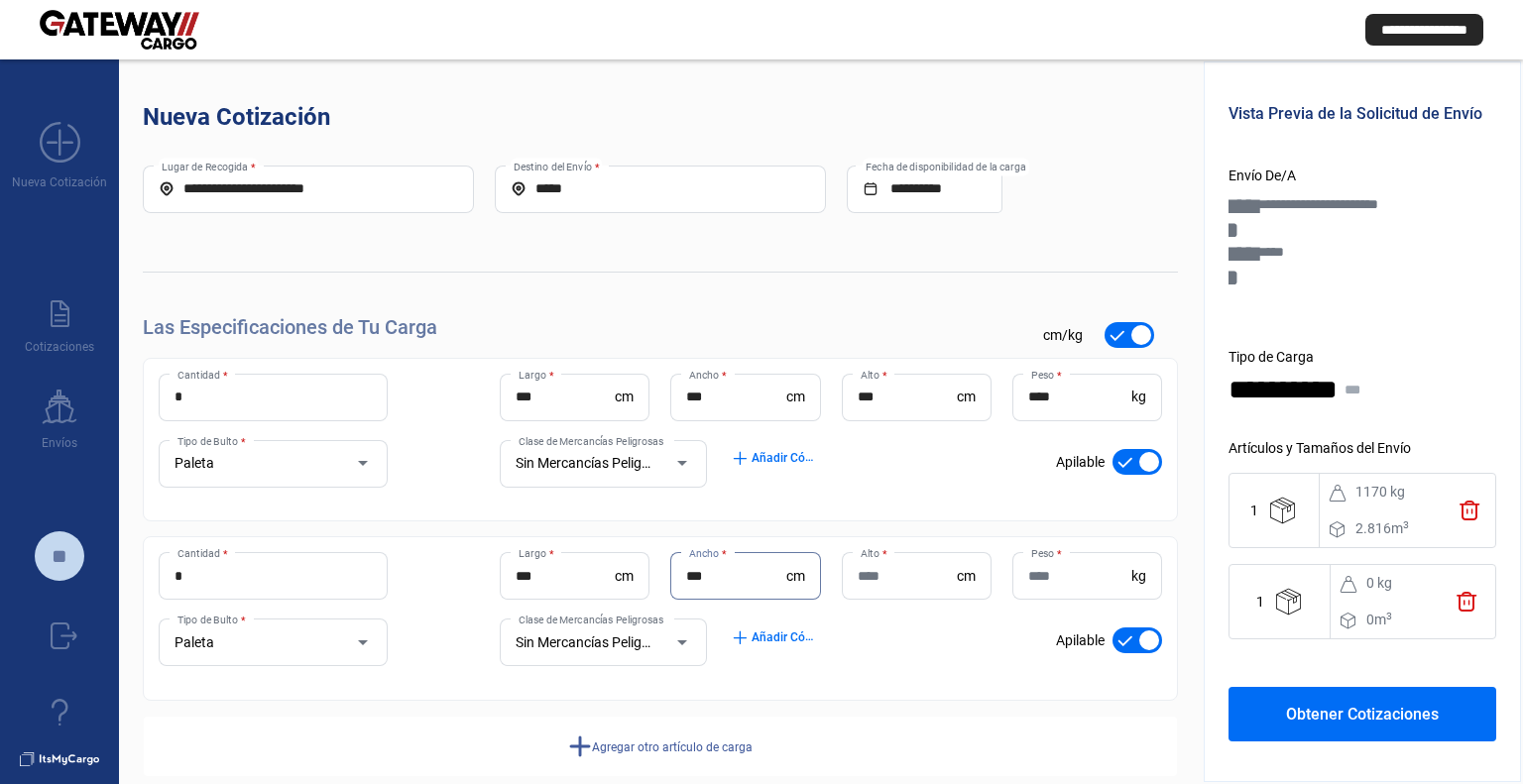 type on "***" 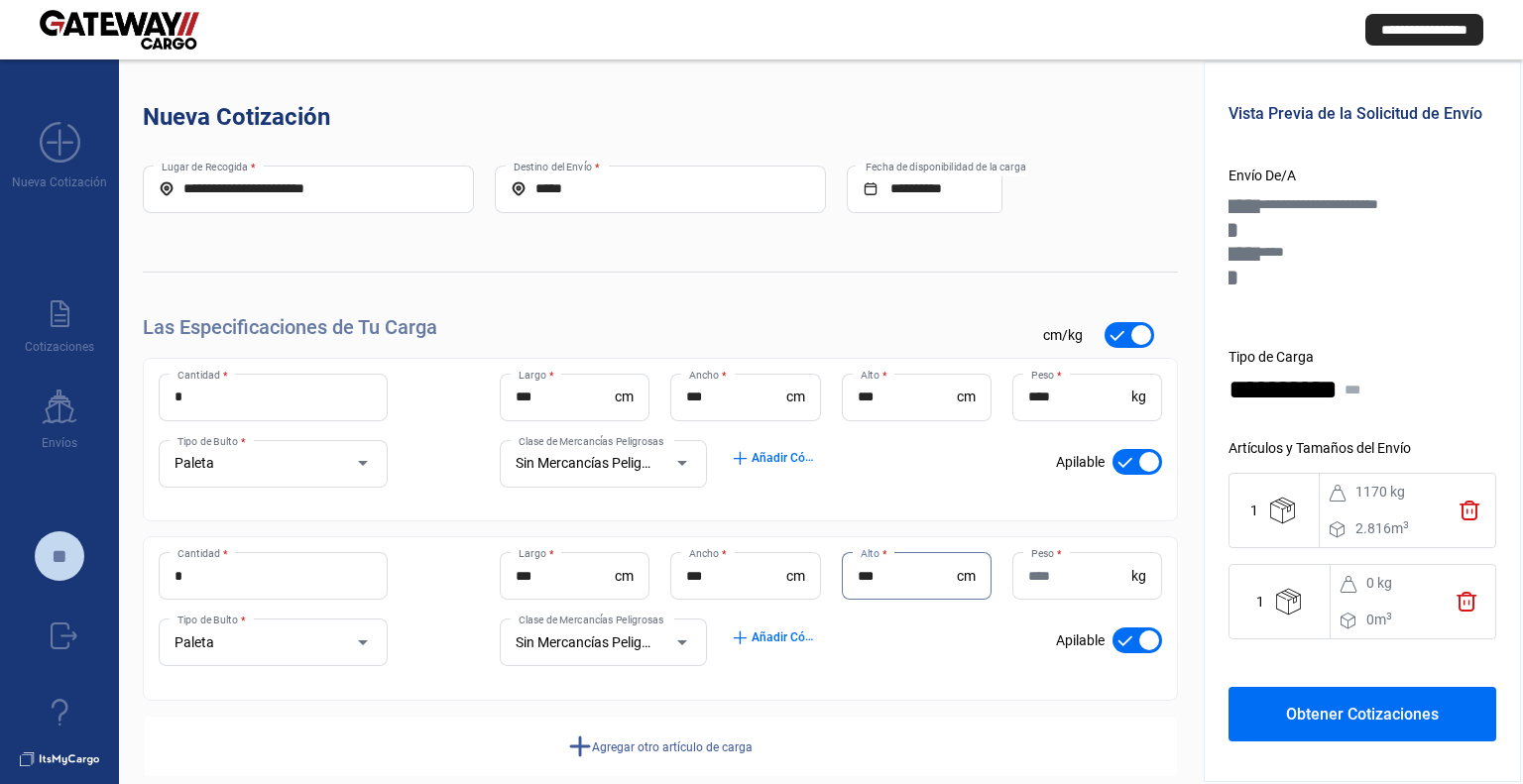 type on "***" 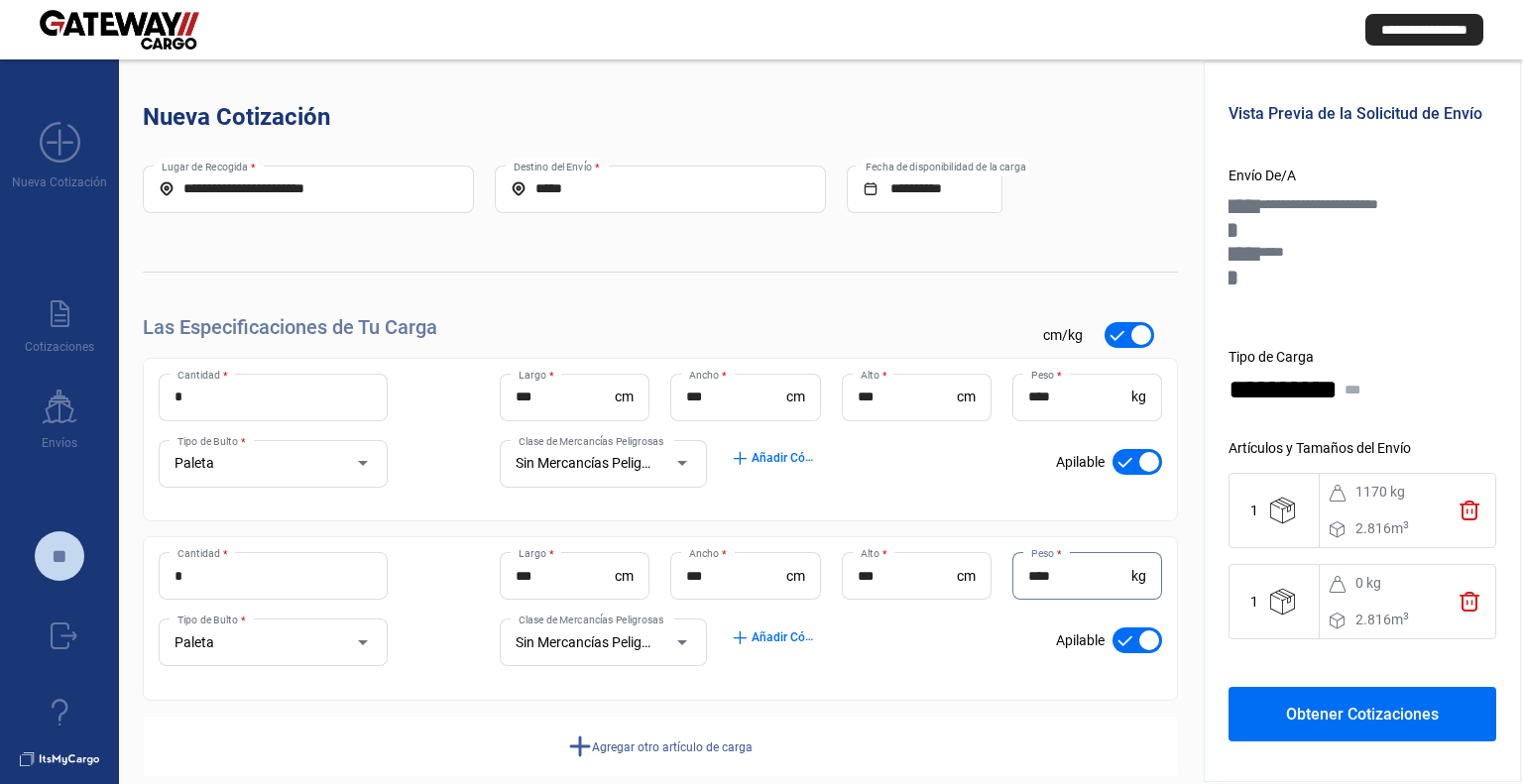 type on "****" 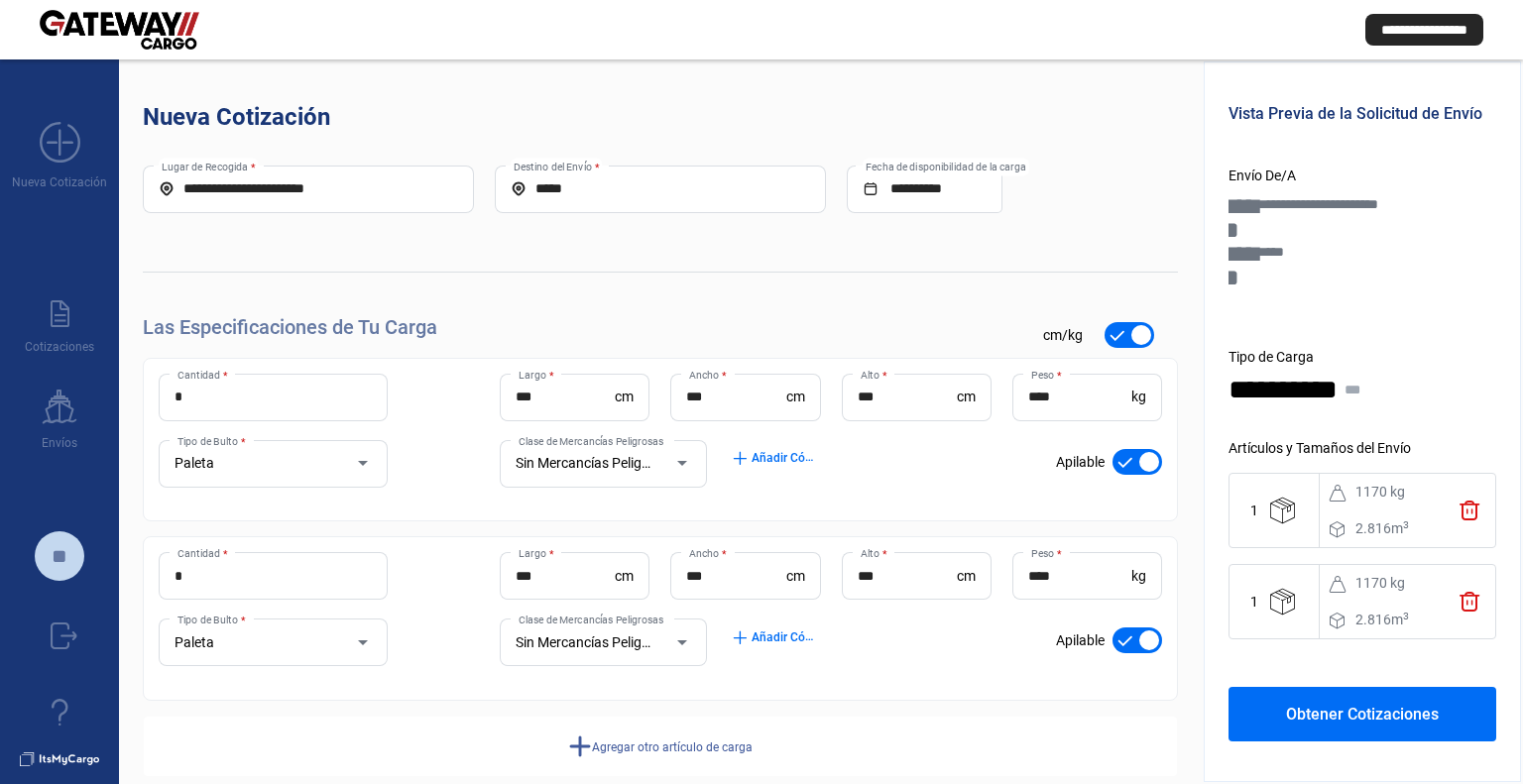 click on "Obtener Cotizaciones" at bounding box center [1362, 714] 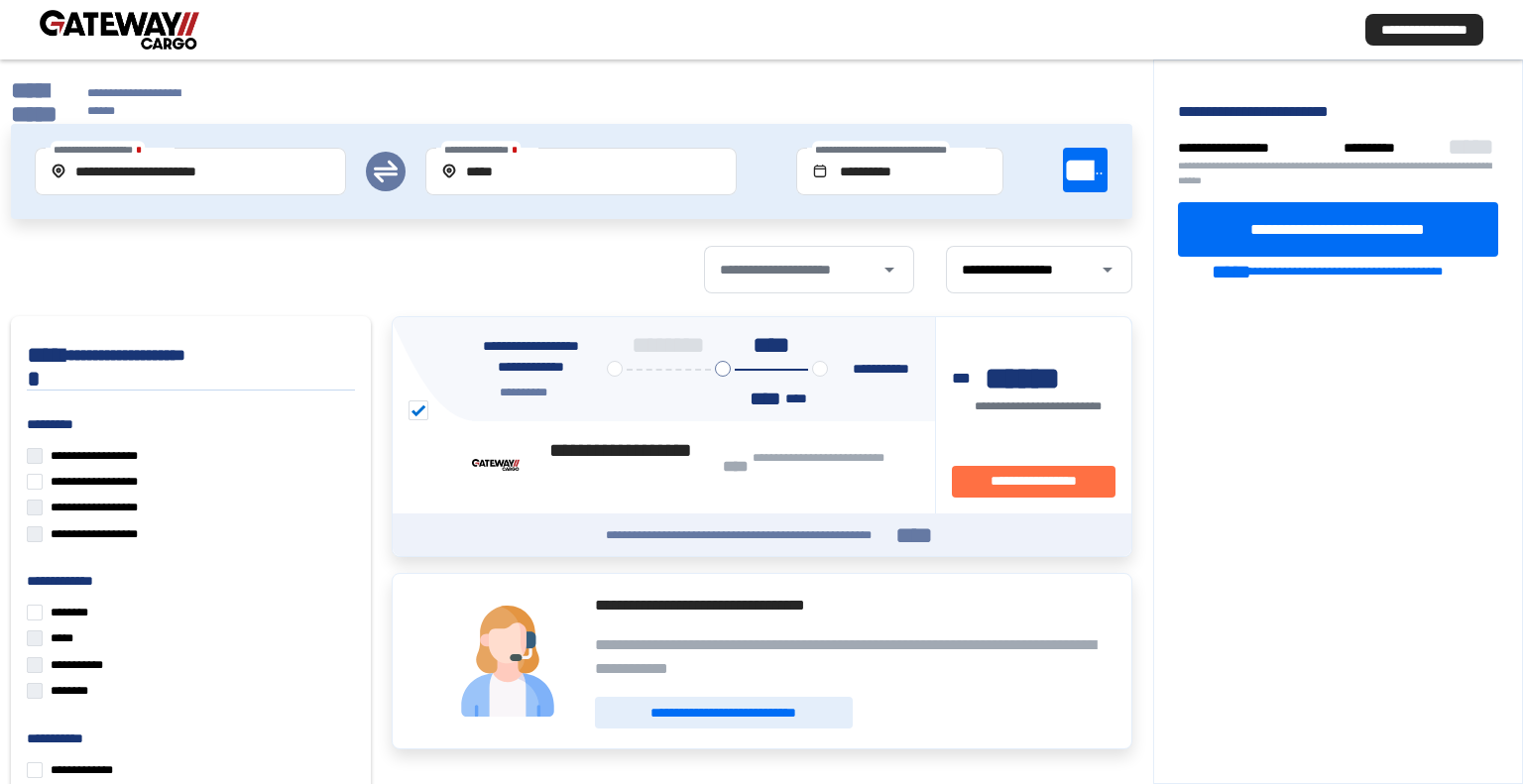 click on "**********" at bounding box center (34, 102) 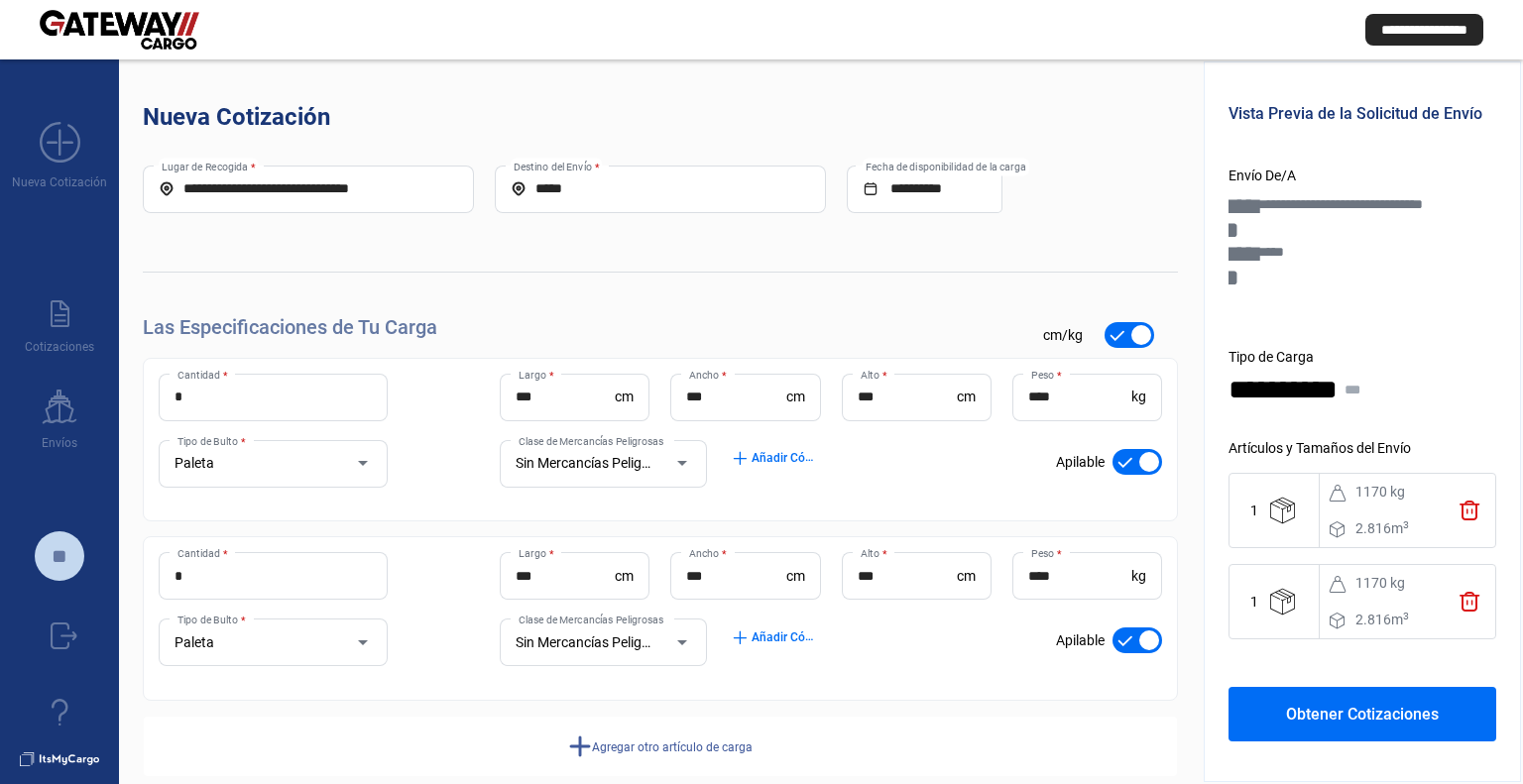 click on "Paleta" at bounding box center (254, 464) 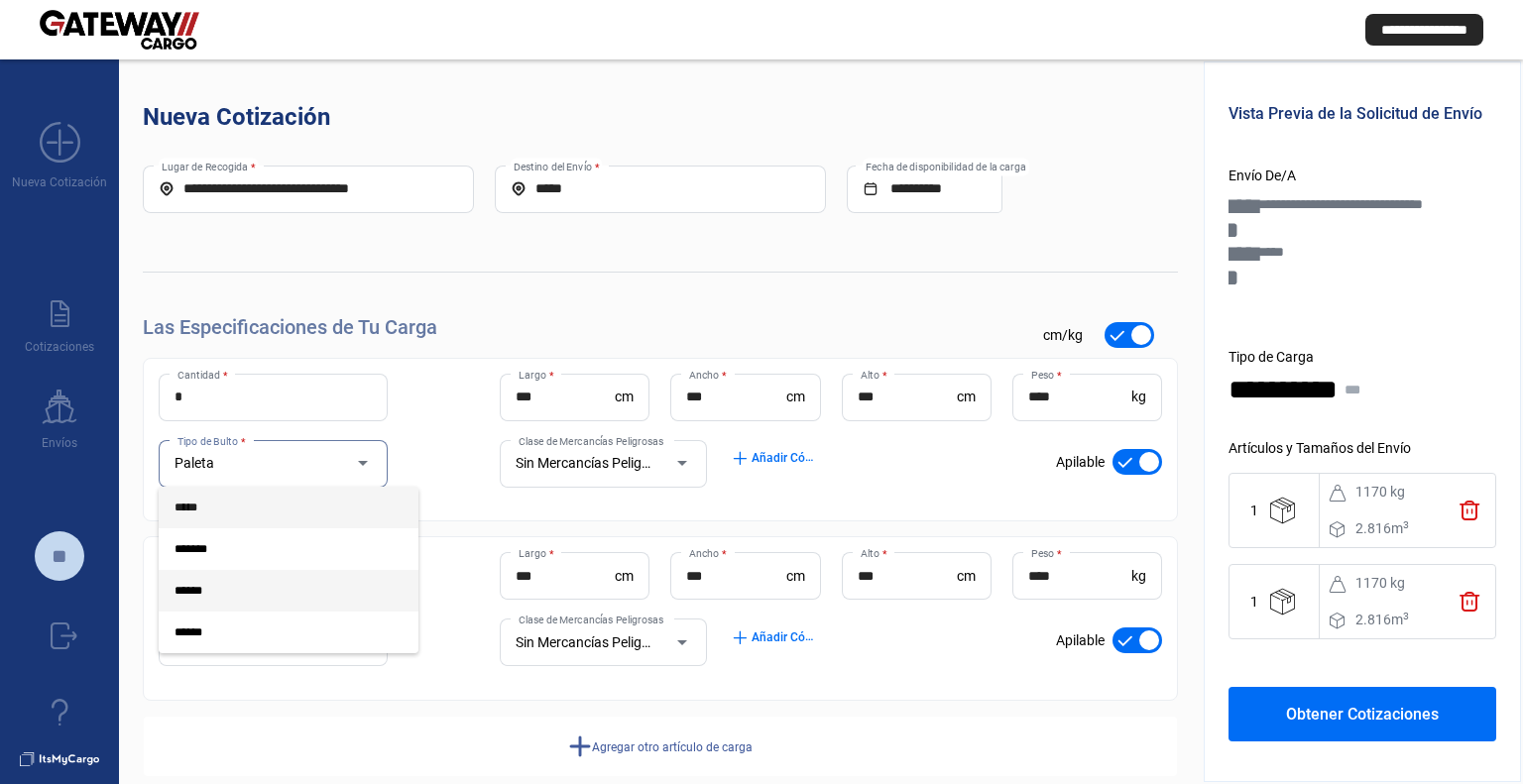 click on "*****" at bounding box center [273, 507] 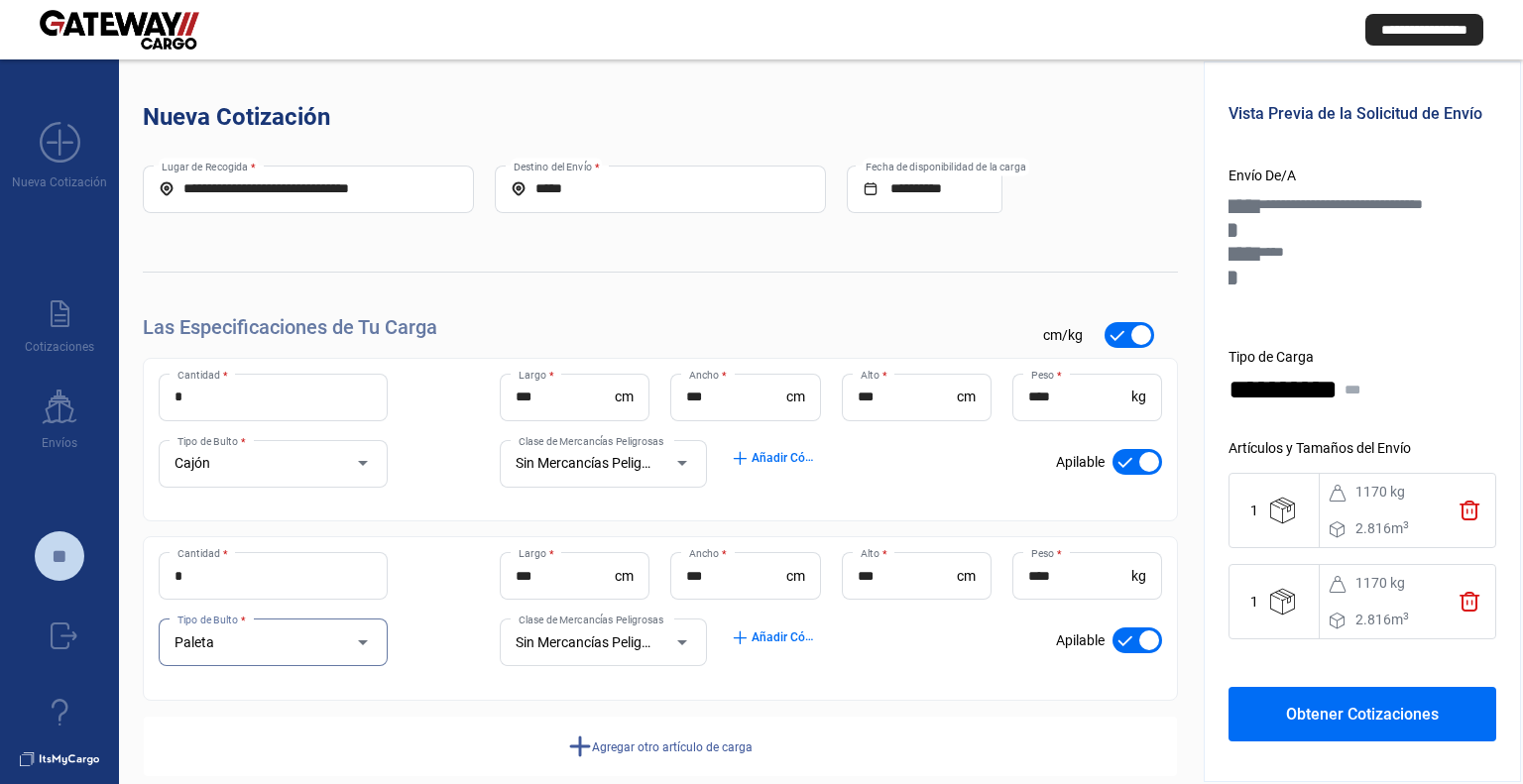 click on "Paleta" at bounding box center (254, 642) 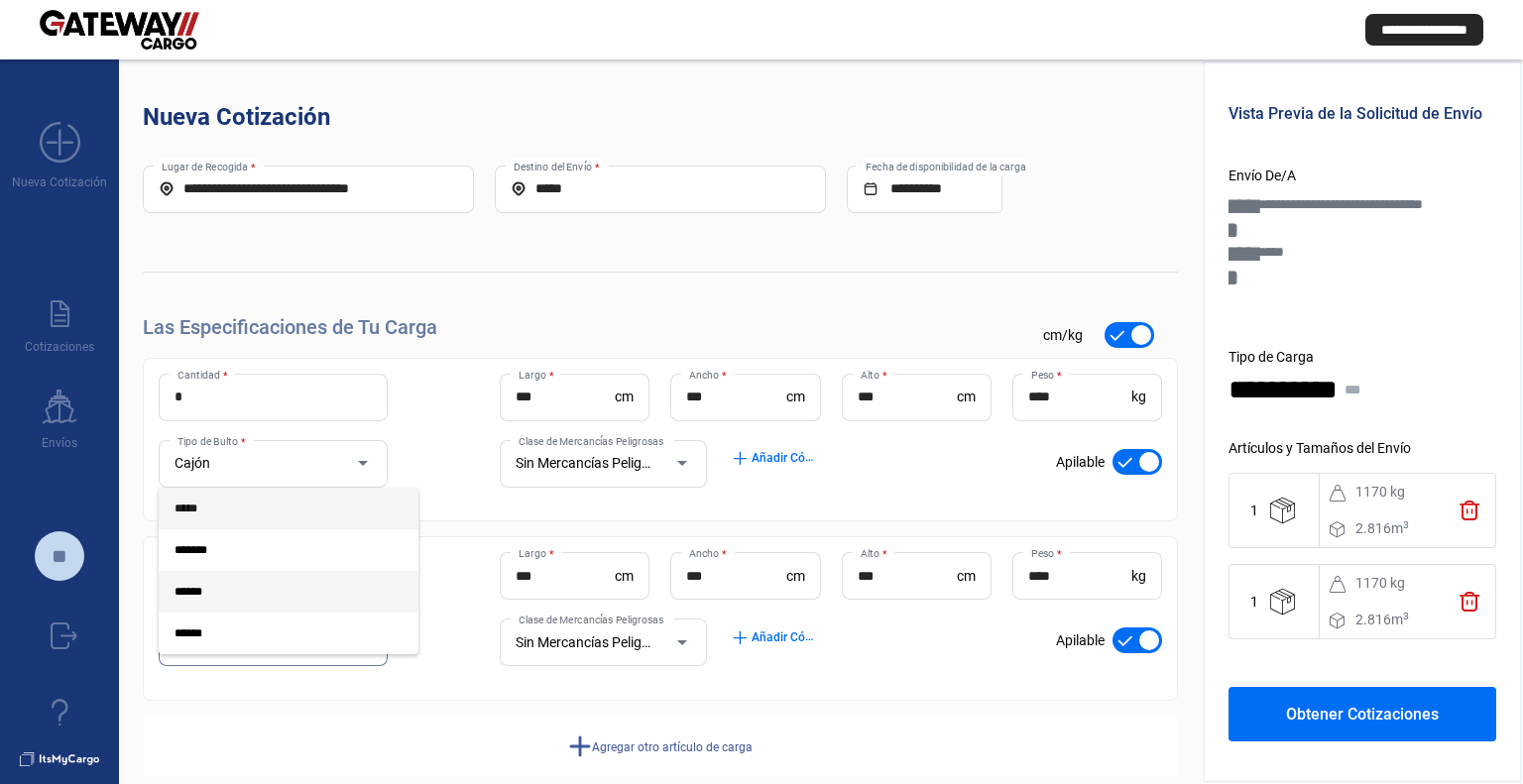 click on "*****" at bounding box center (273, 508) 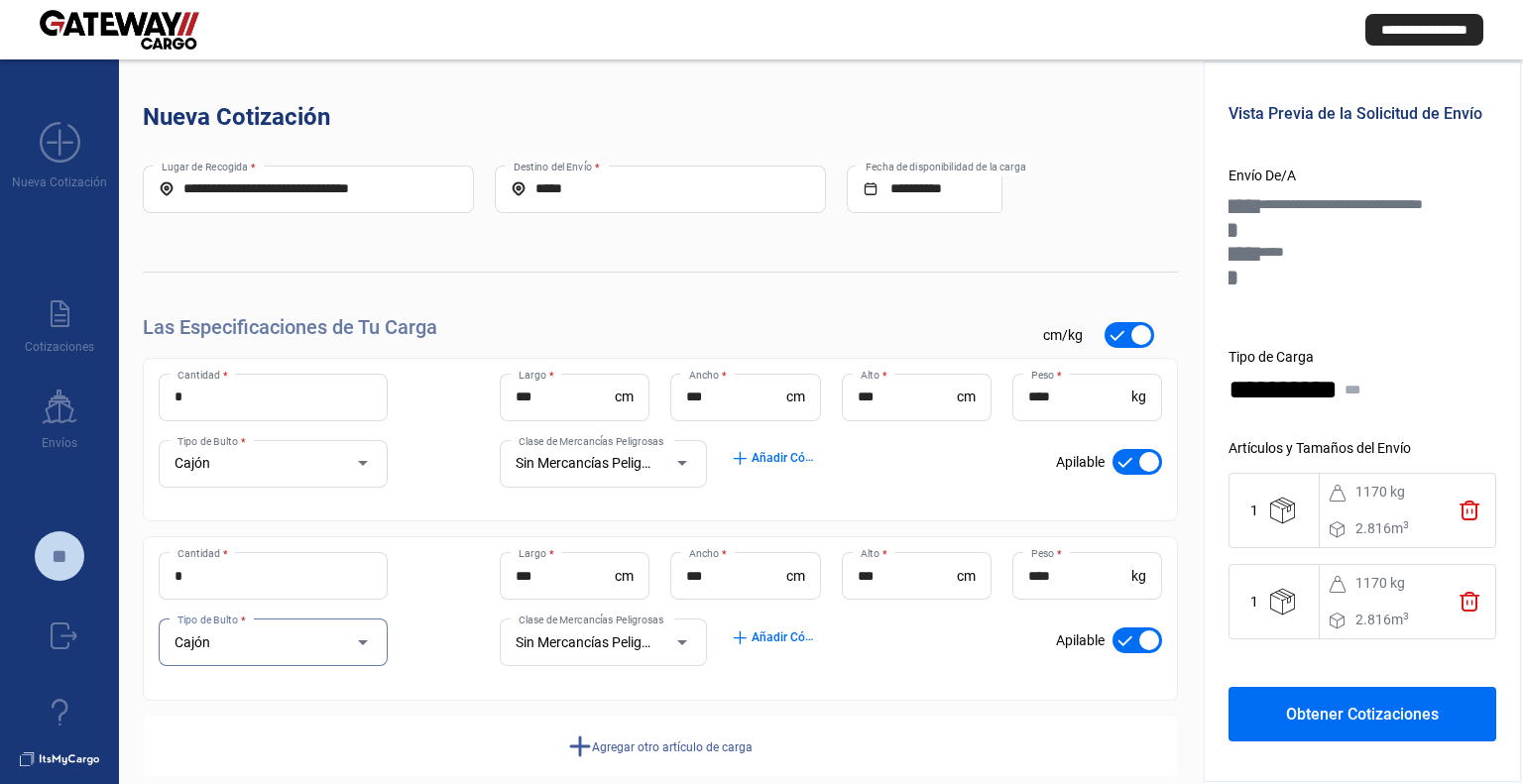 click on "Obtener Cotizaciones" at bounding box center (1362, 714) 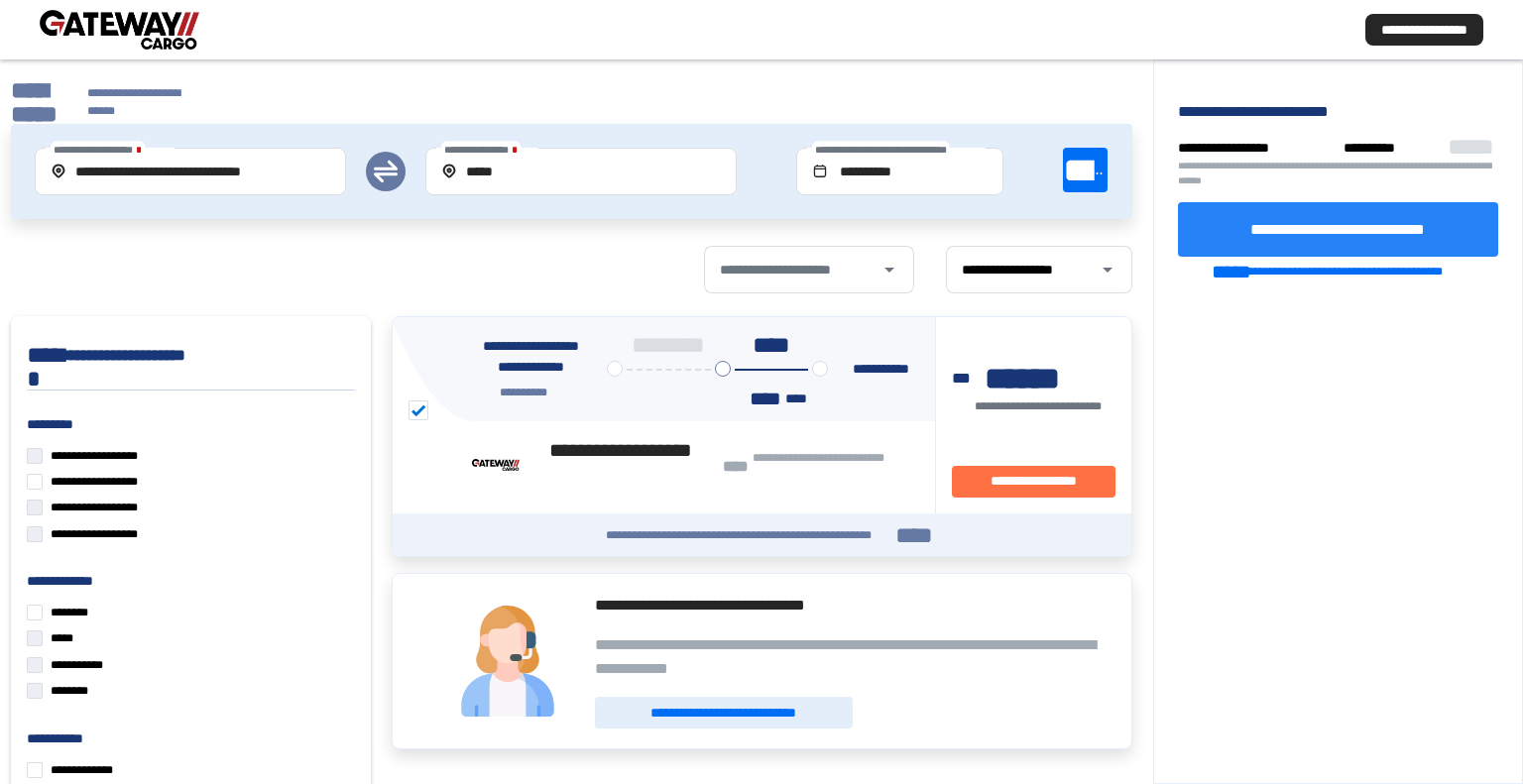 click on "**********" at bounding box center [1338, 228] 